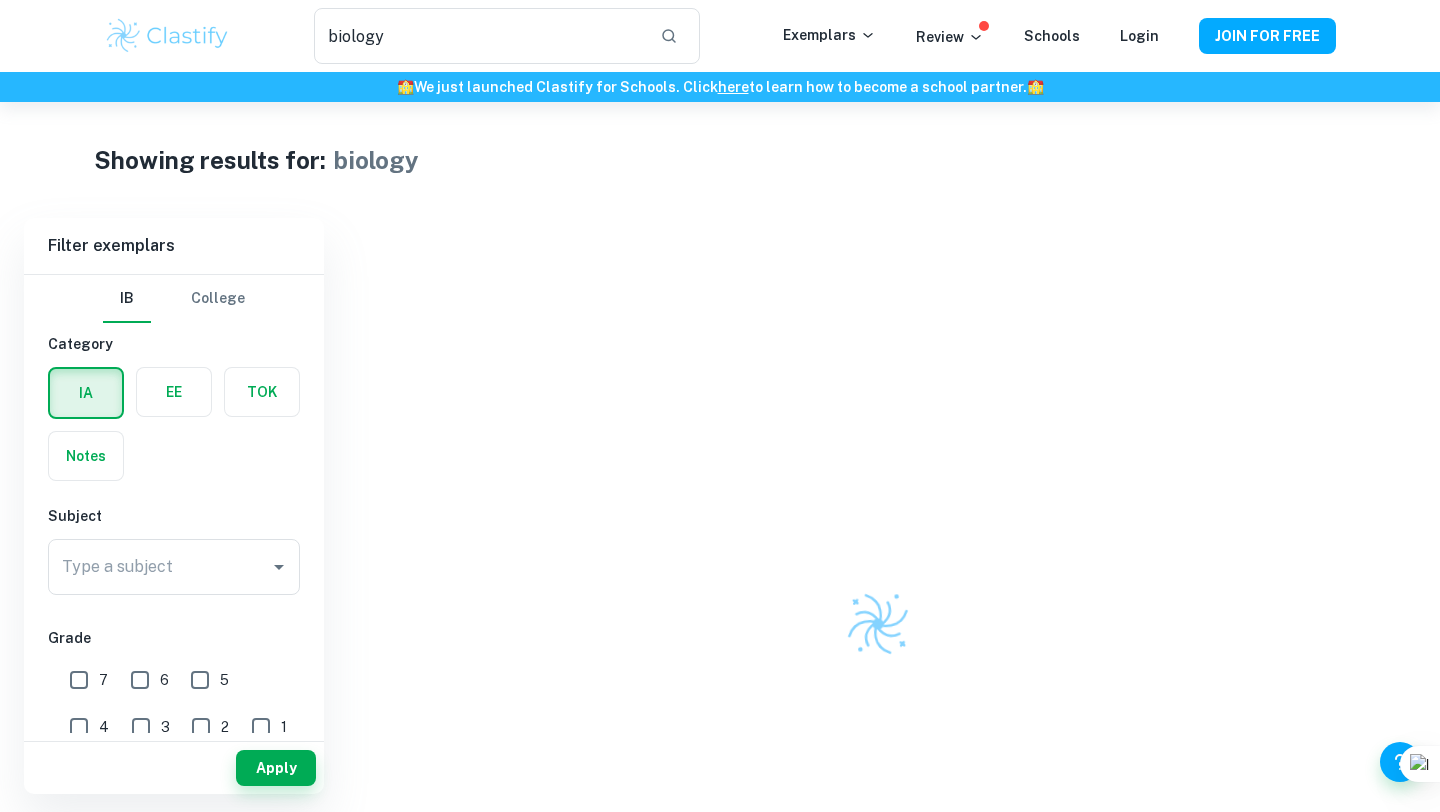 scroll, scrollTop: 0, scrollLeft: 0, axis: both 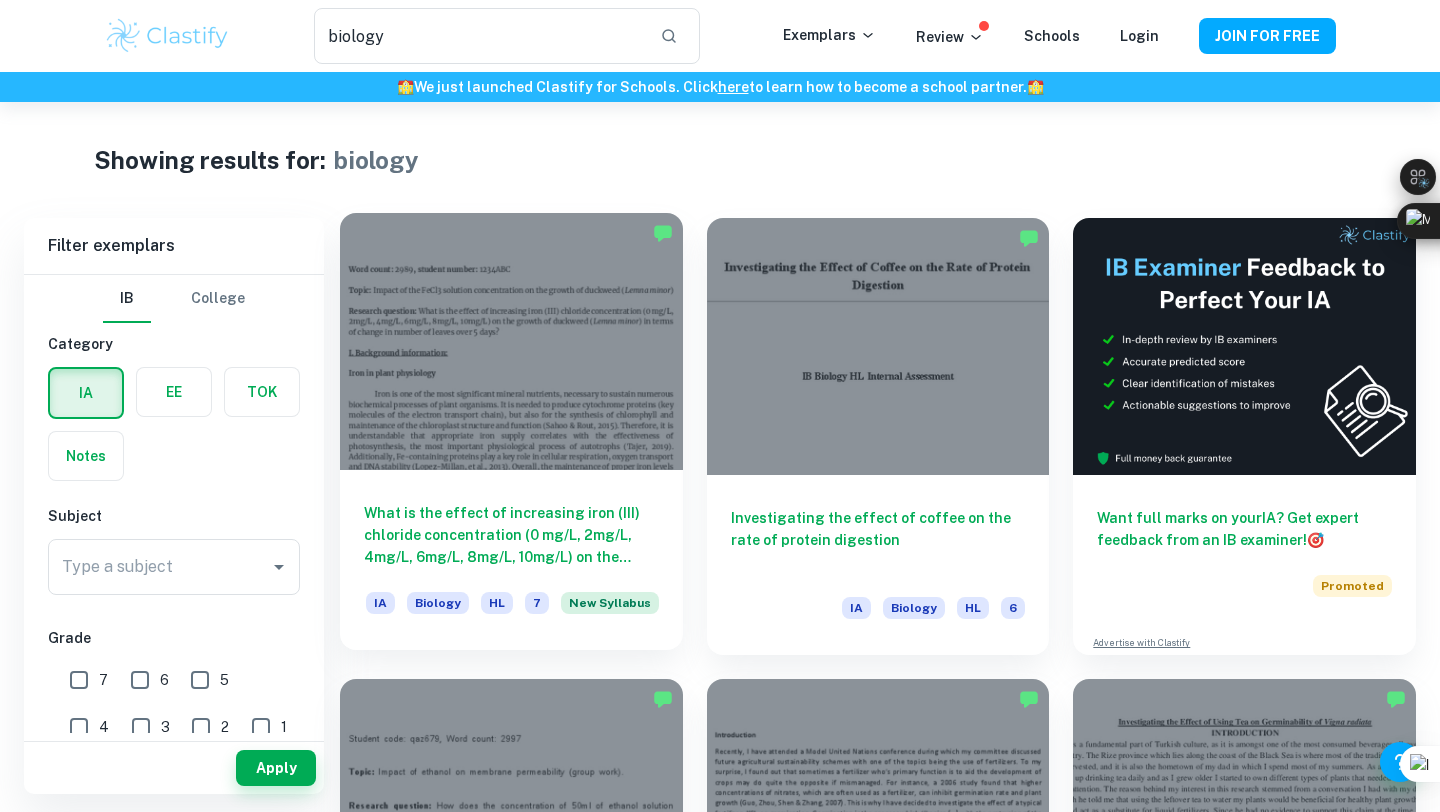 click at bounding box center (511, 341) 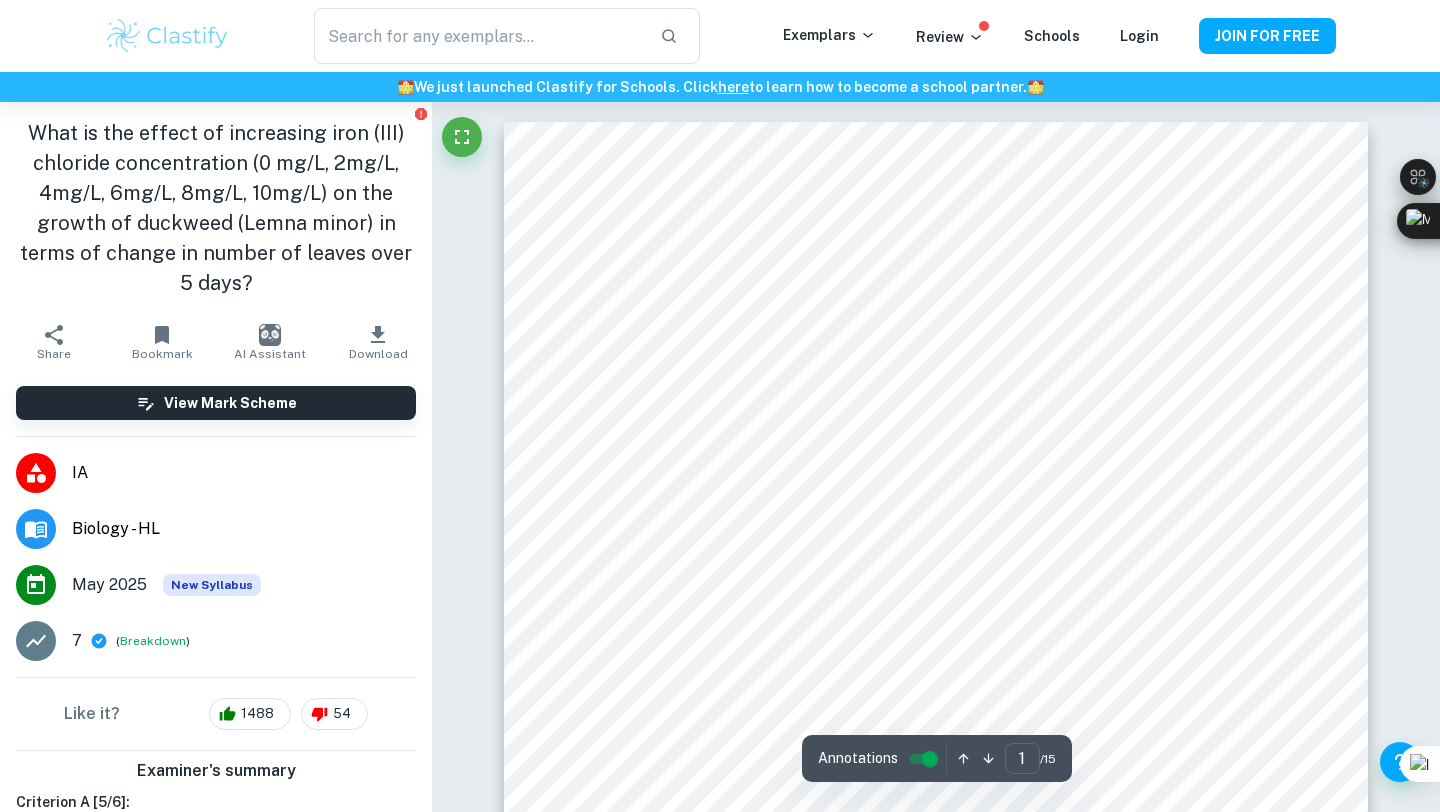 type on "biology" 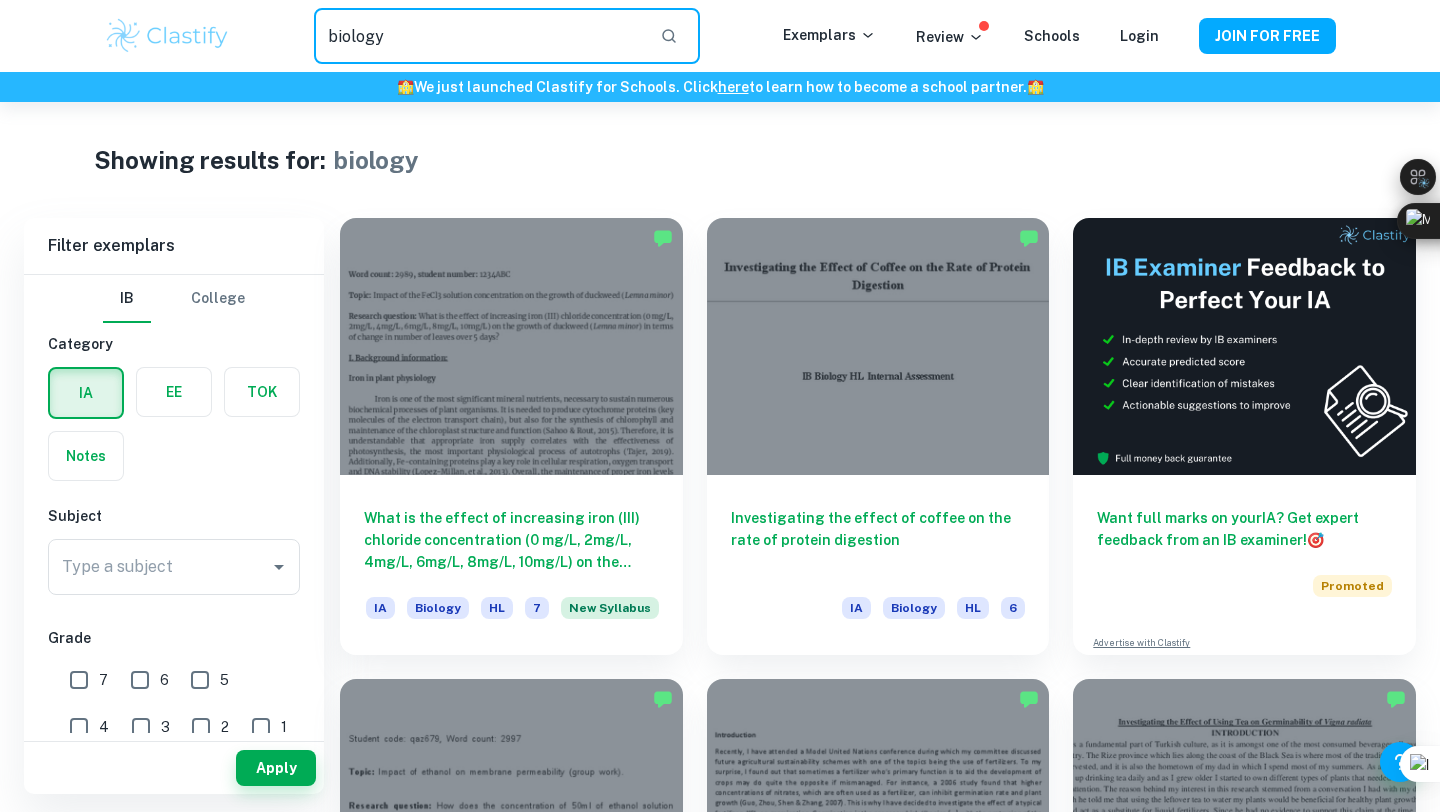 drag, startPoint x: 459, startPoint y: 26, endPoint x: 250, endPoint y: -10, distance: 212.07782 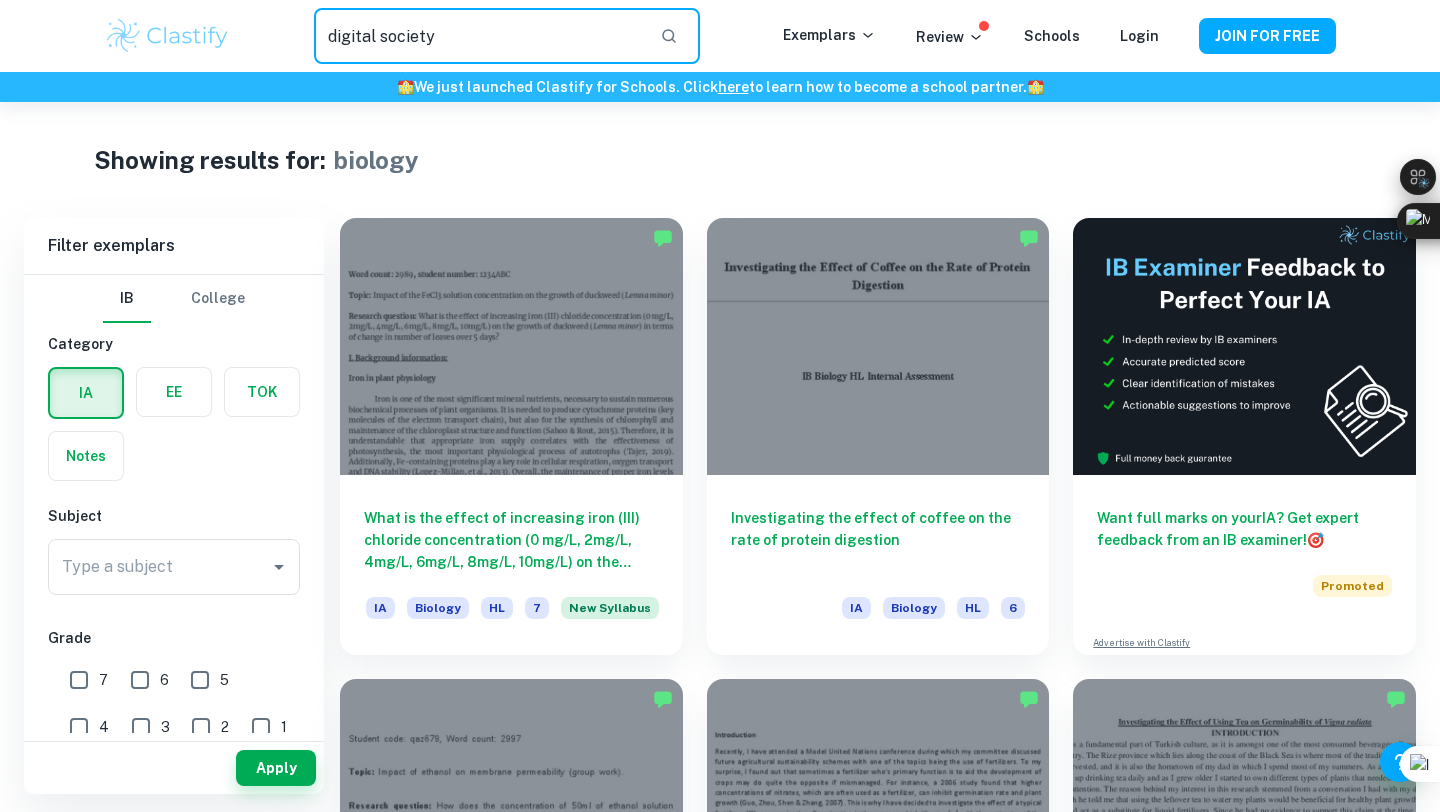 type on "digital society" 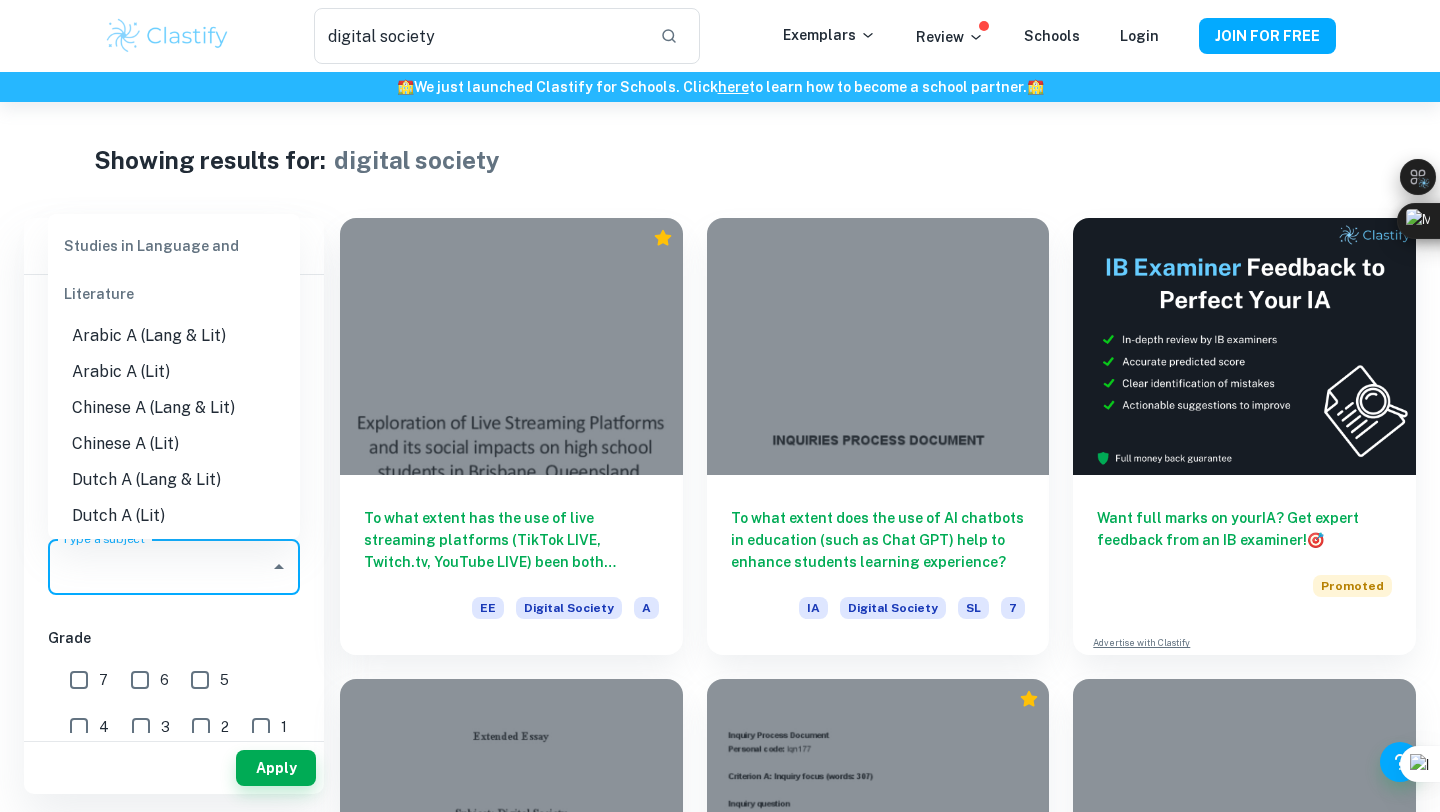 click on "Type a subject" at bounding box center (159, 567) 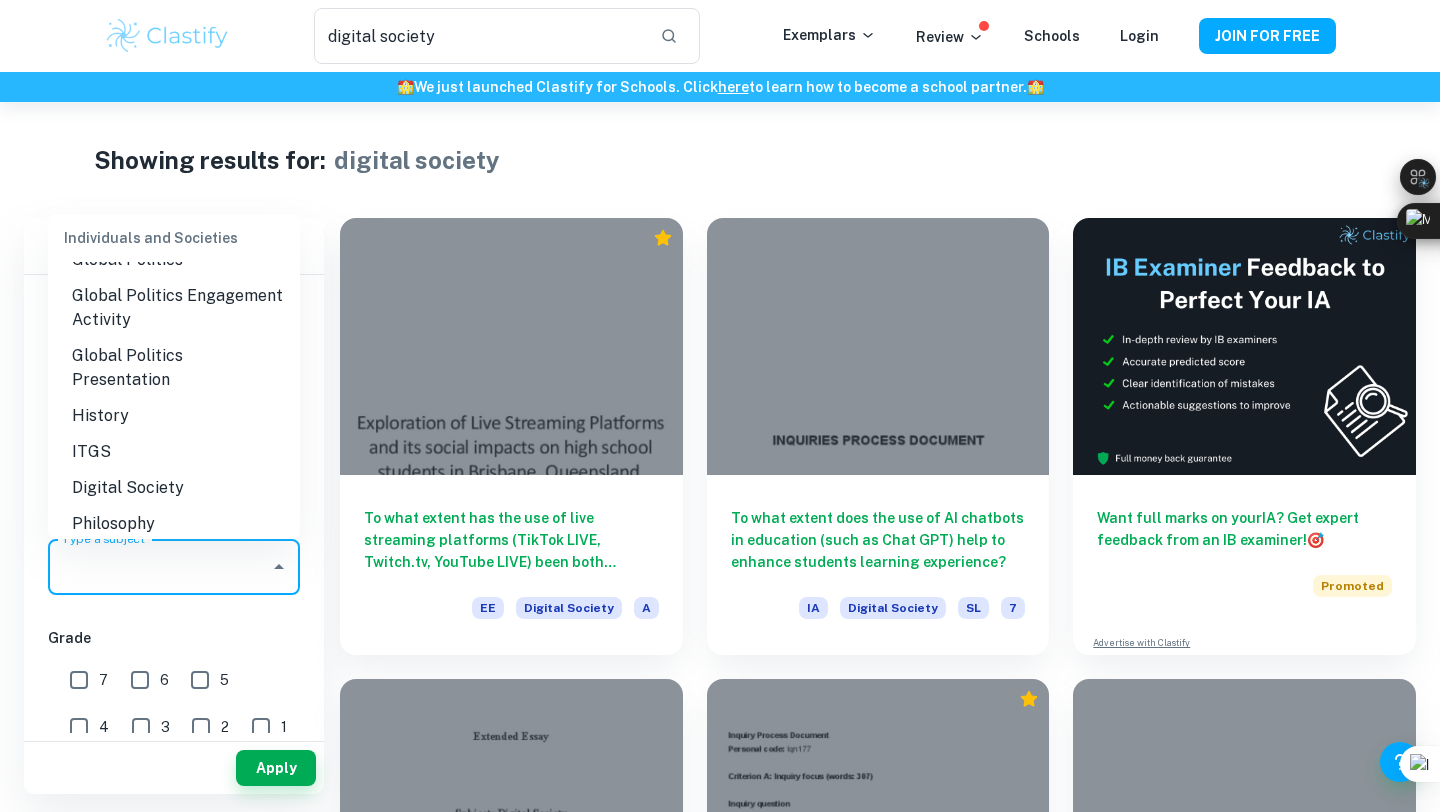 scroll, scrollTop: 2114, scrollLeft: 0, axis: vertical 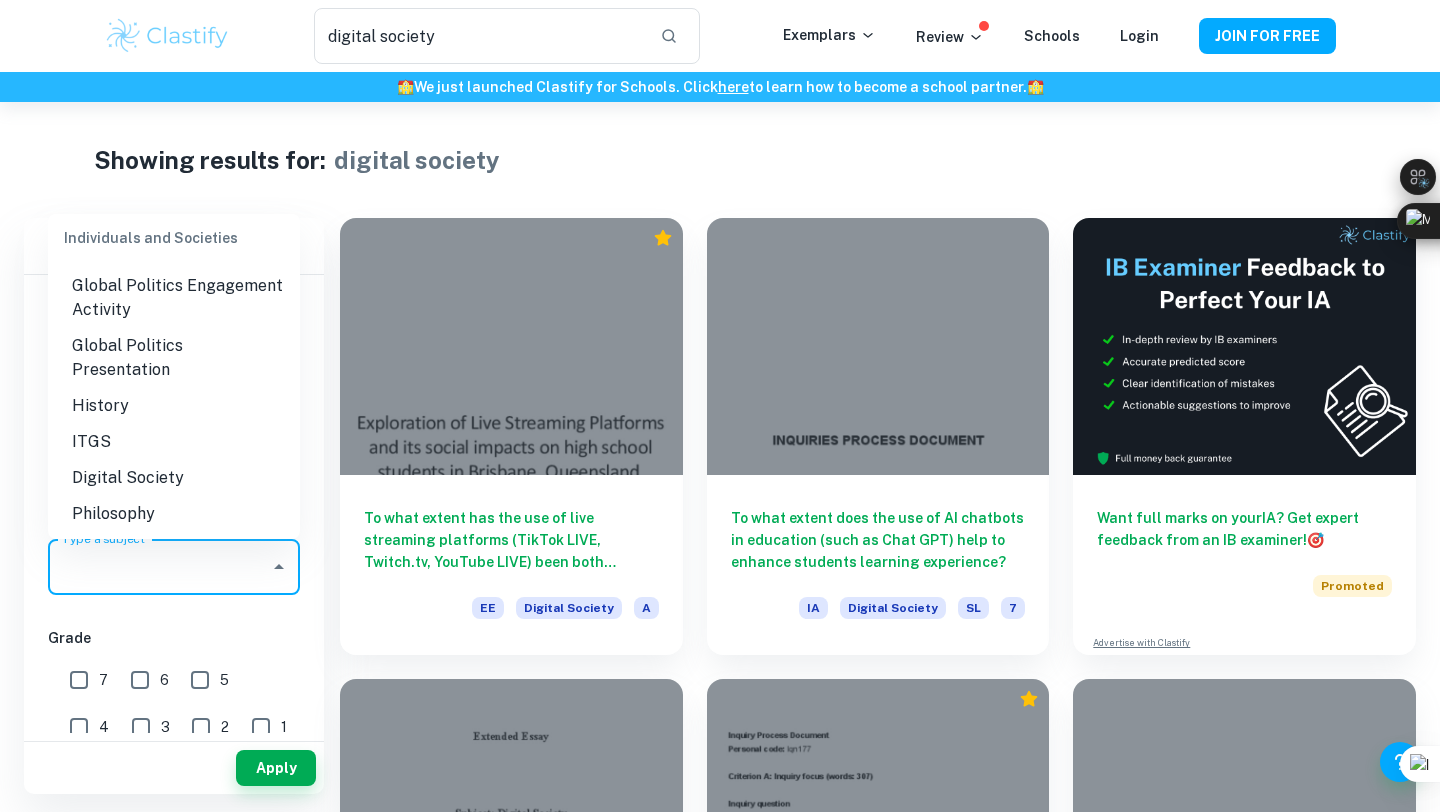 click on "Digital Society" at bounding box center [174, 478] 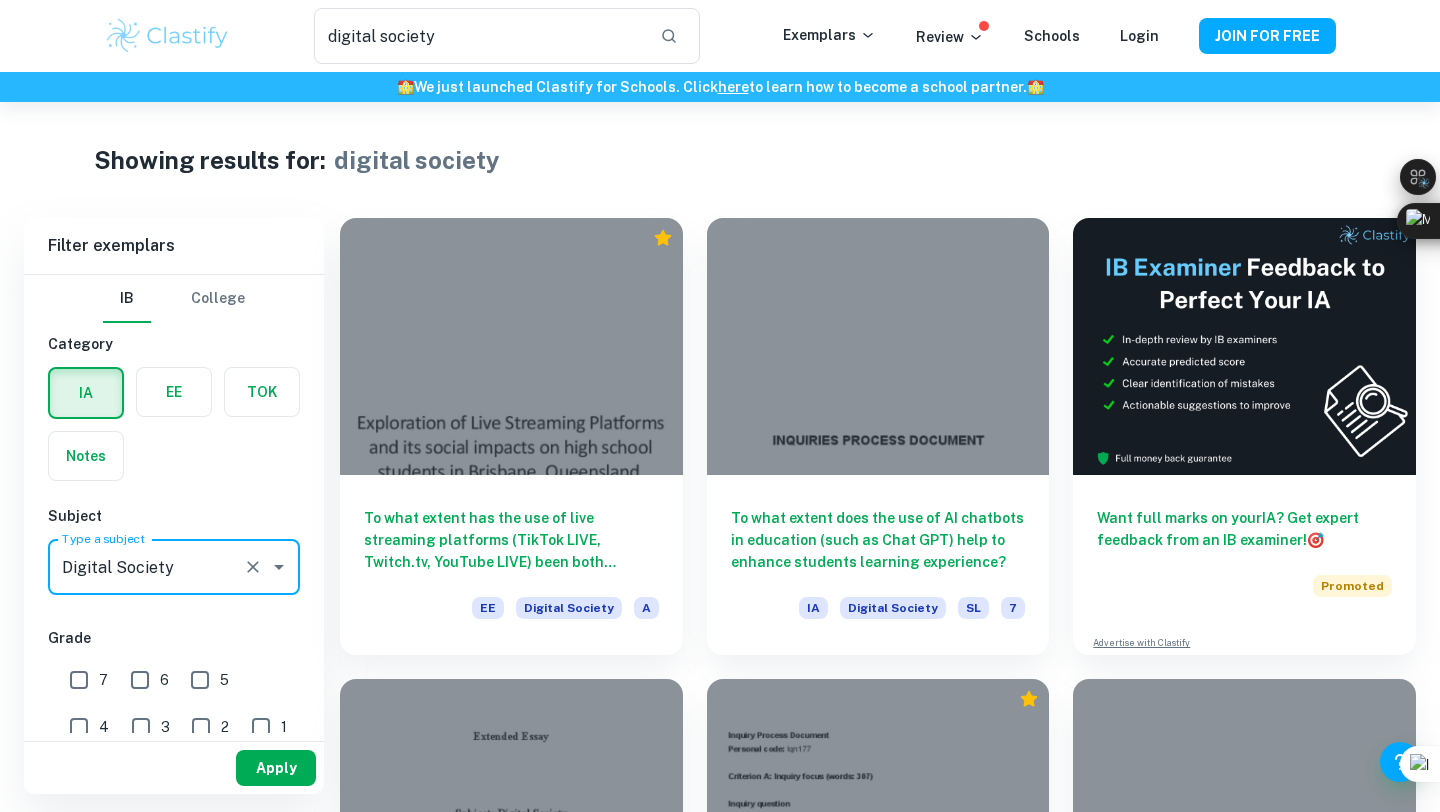 click on "Apply" at bounding box center (276, 768) 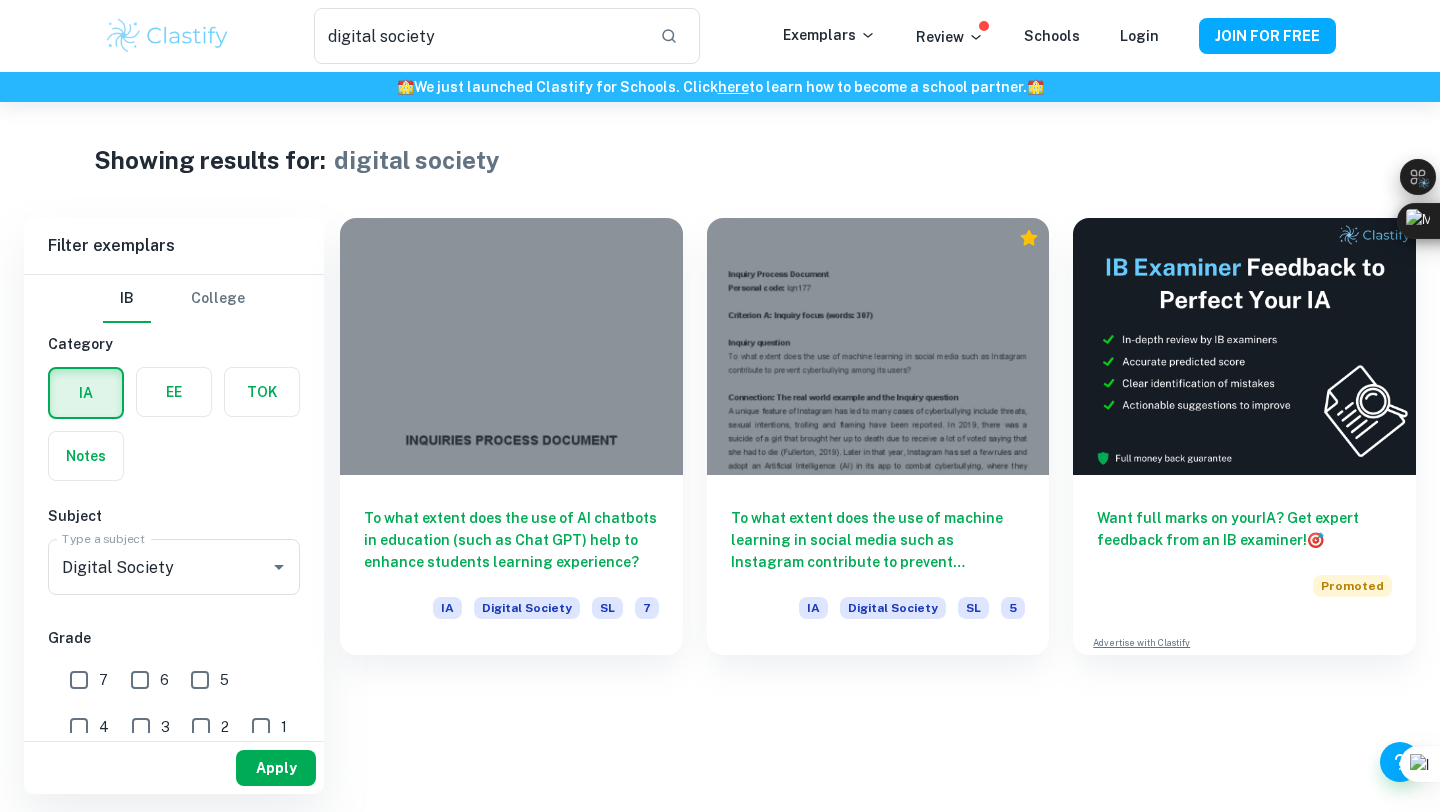 click on "Apply" at bounding box center [276, 768] 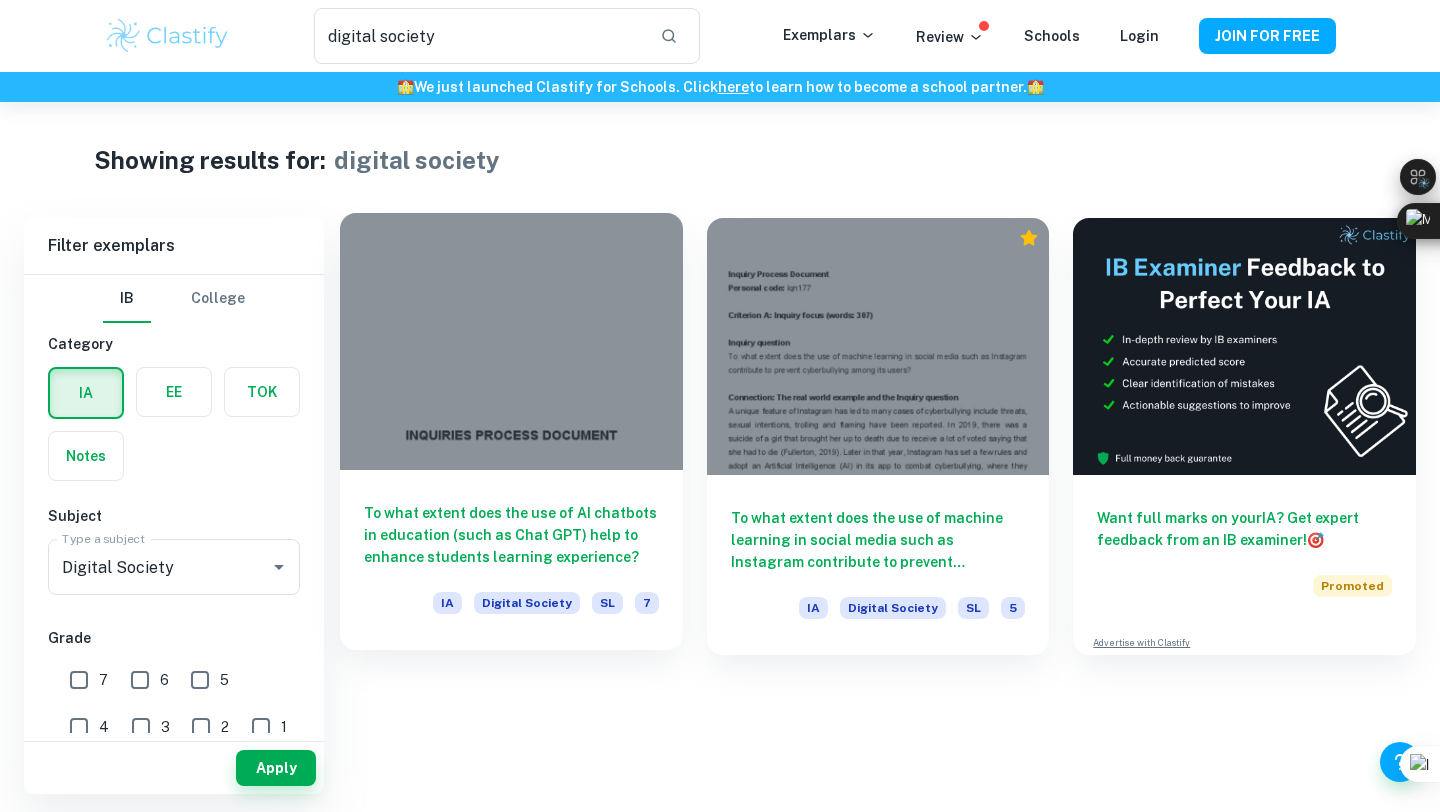 click at bounding box center (511, 341) 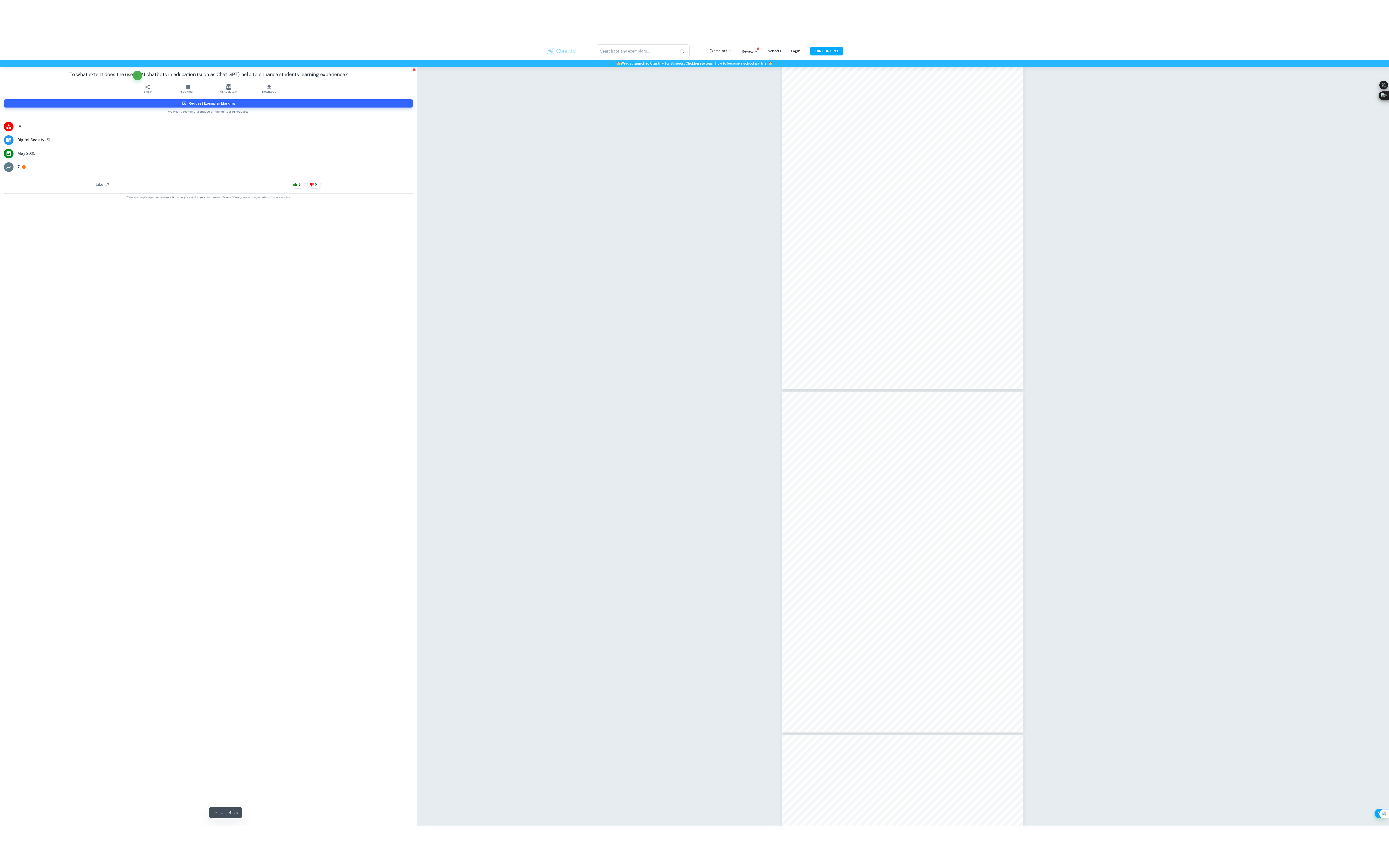 scroll, scrollTop: 783, scrollLeft: 0, axis: vertical 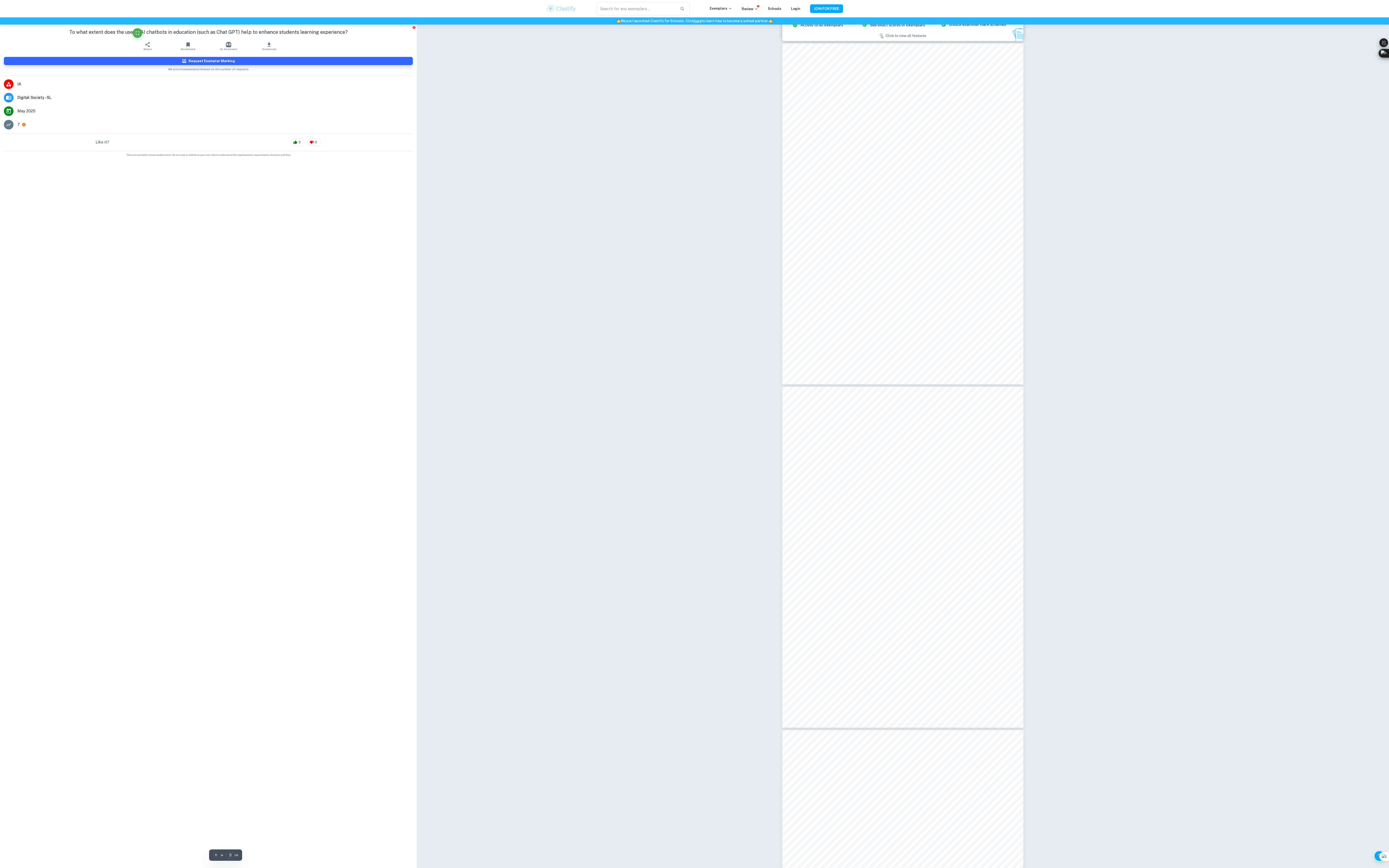 type on "4" 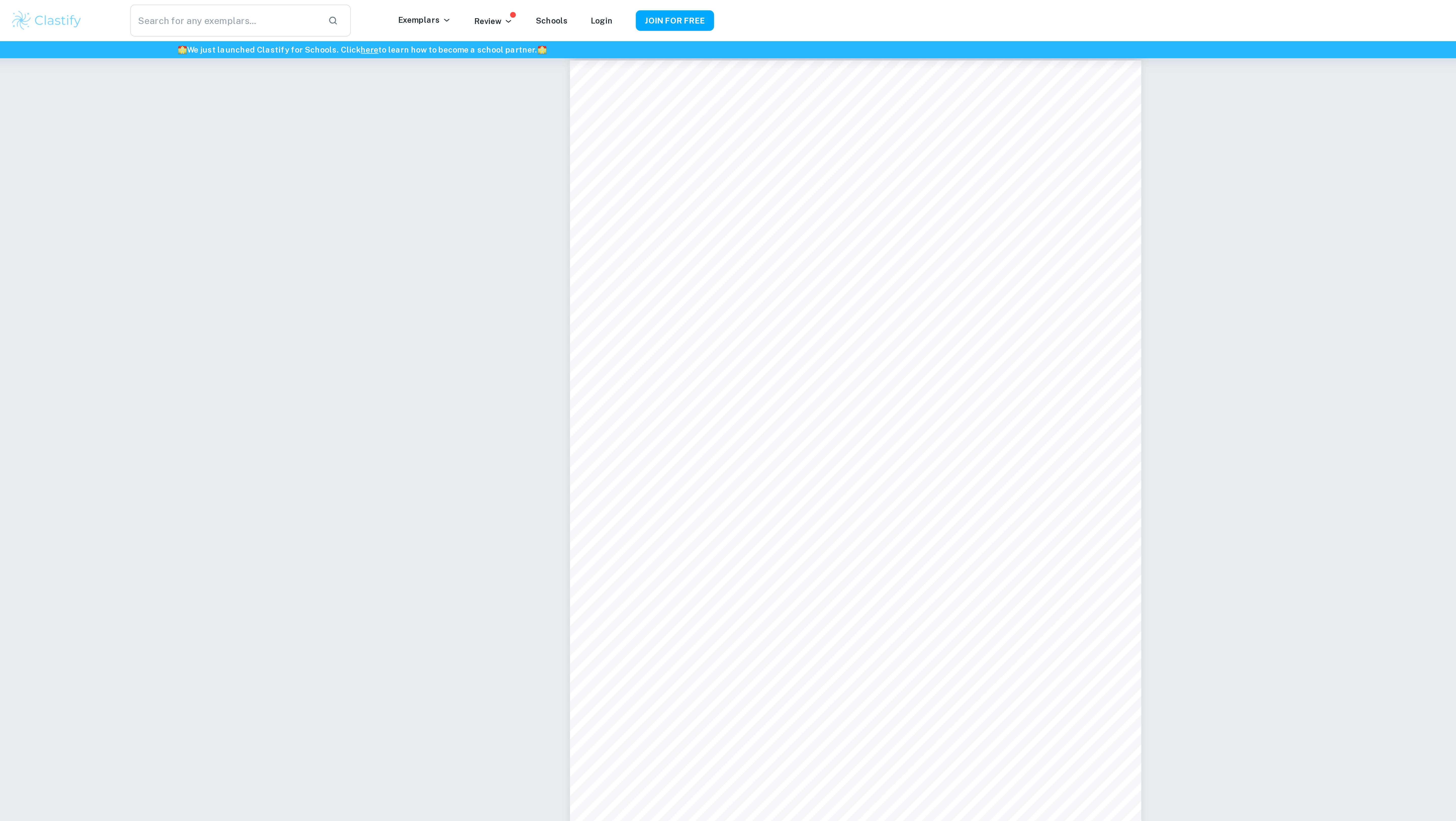scroll, scrollTop: 789, scrollLeft: 0, axis: vertical 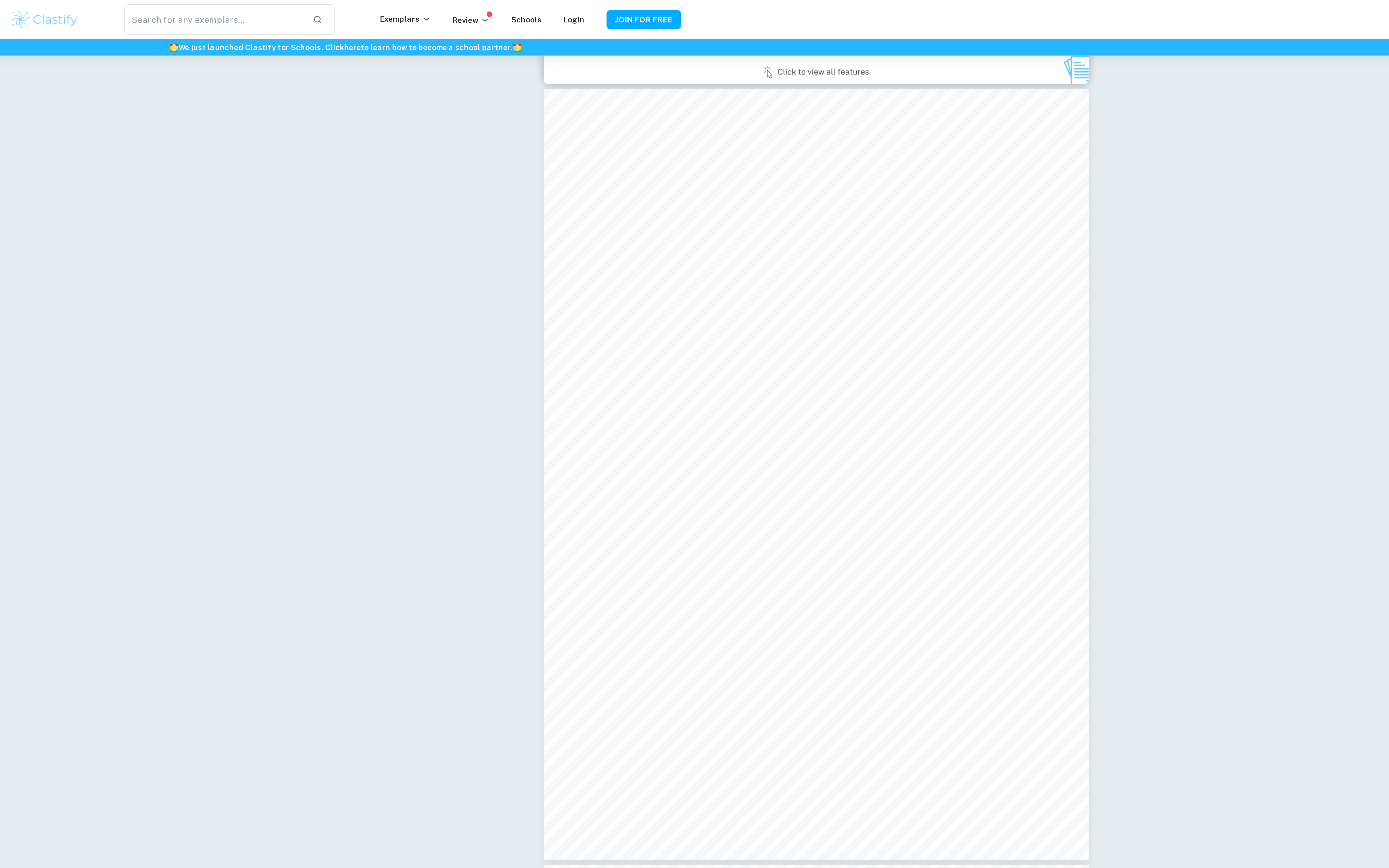 click on "Ask Clai 4 ​ / 16" at bounding box center [903, 2061] 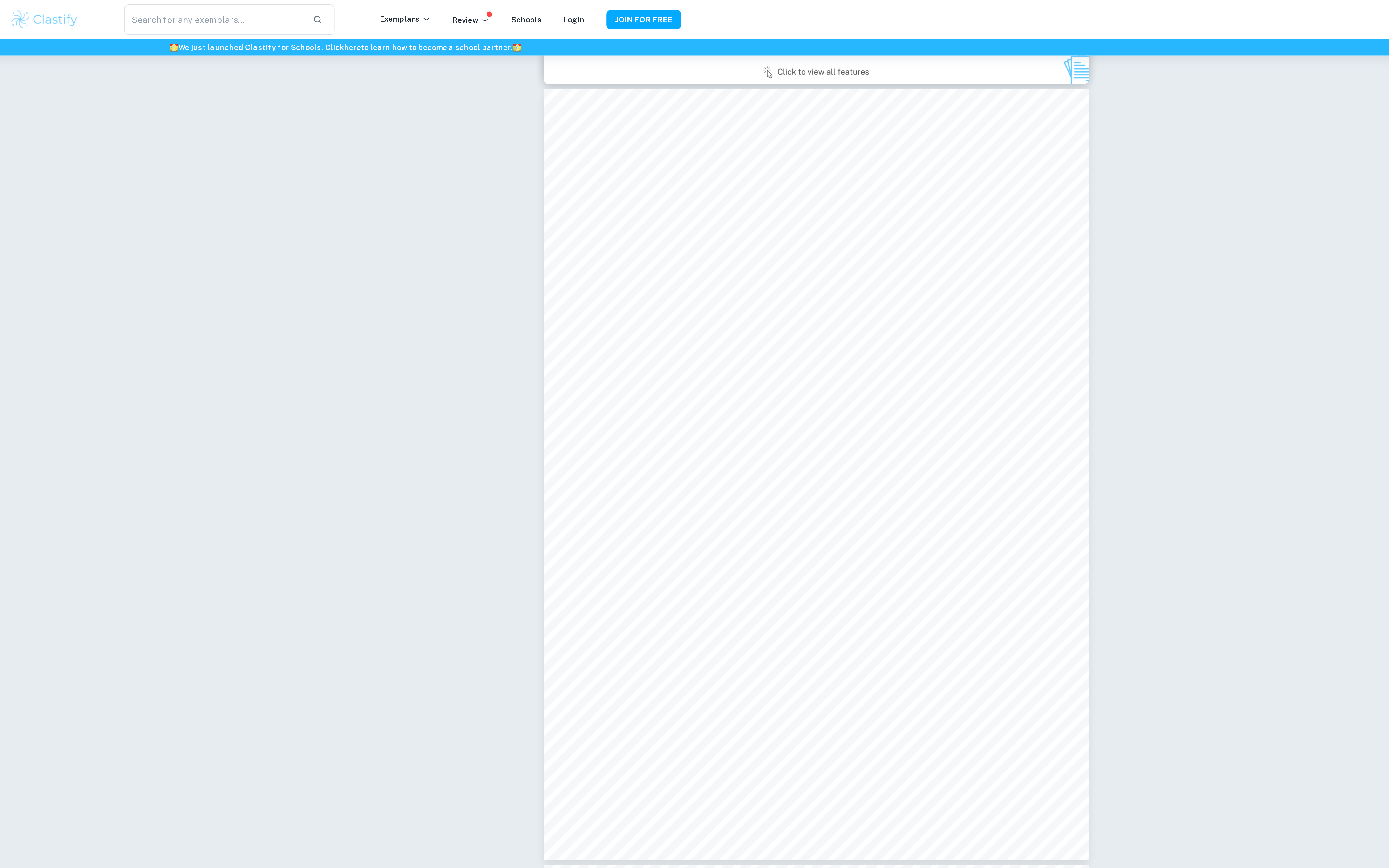click on "Ask Clai 4 ​ / 16" at bounding box center (903, 2061) 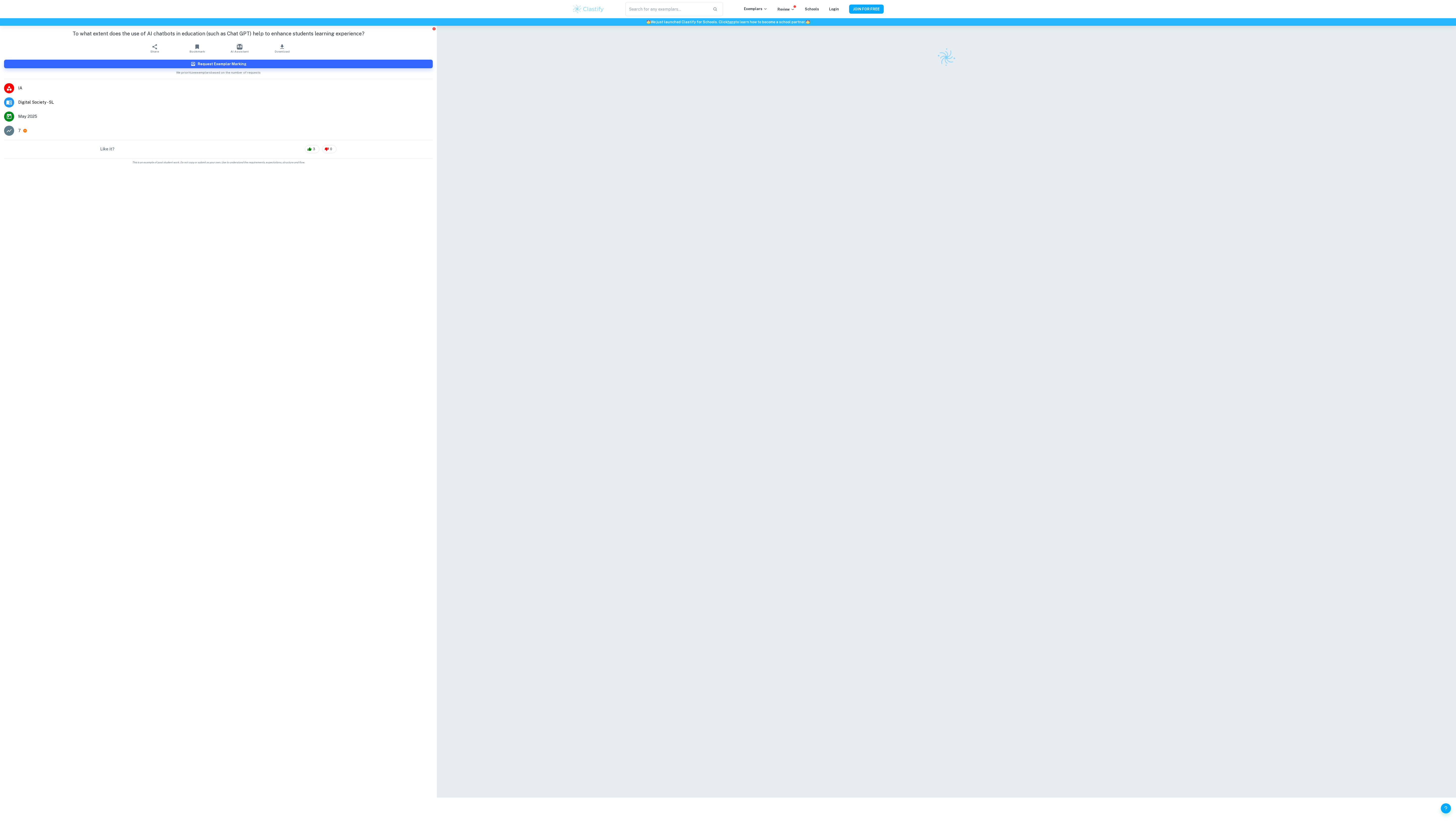 scroll, scrollTop: 0, scrollLeft: 0, axis: both 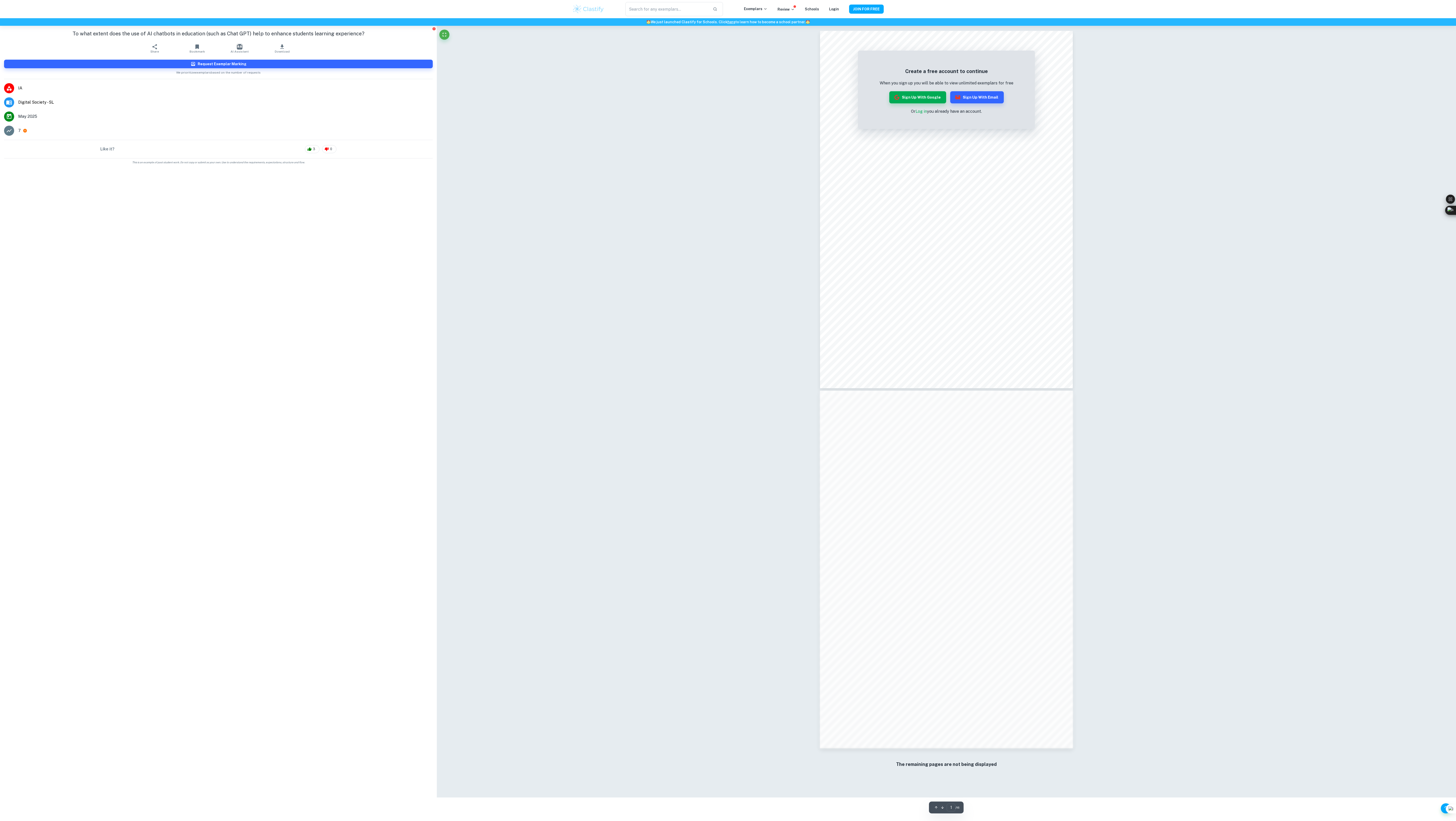 type on "digital society" 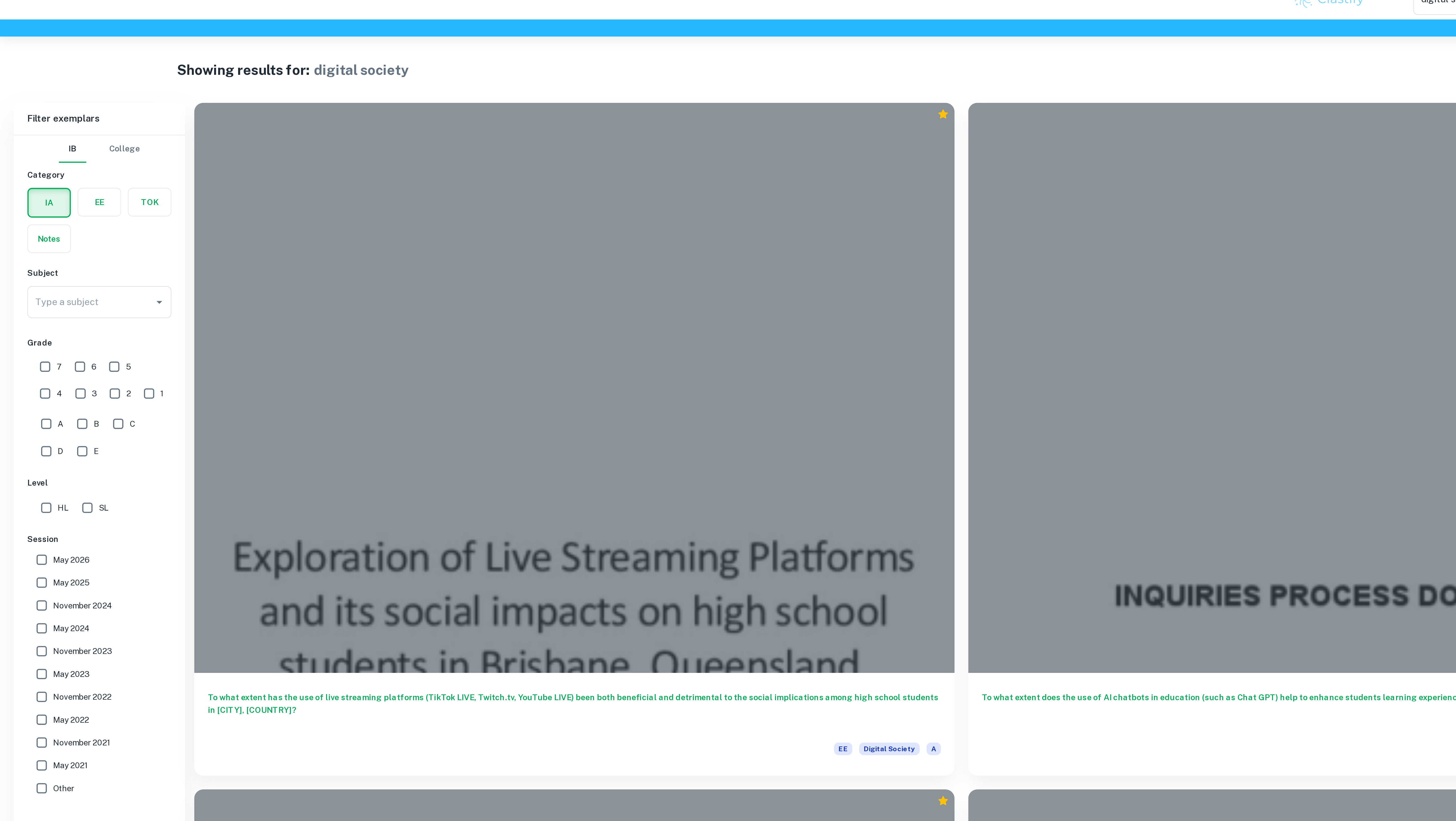 click on "Type a subject" at bounding box center (40, 143) 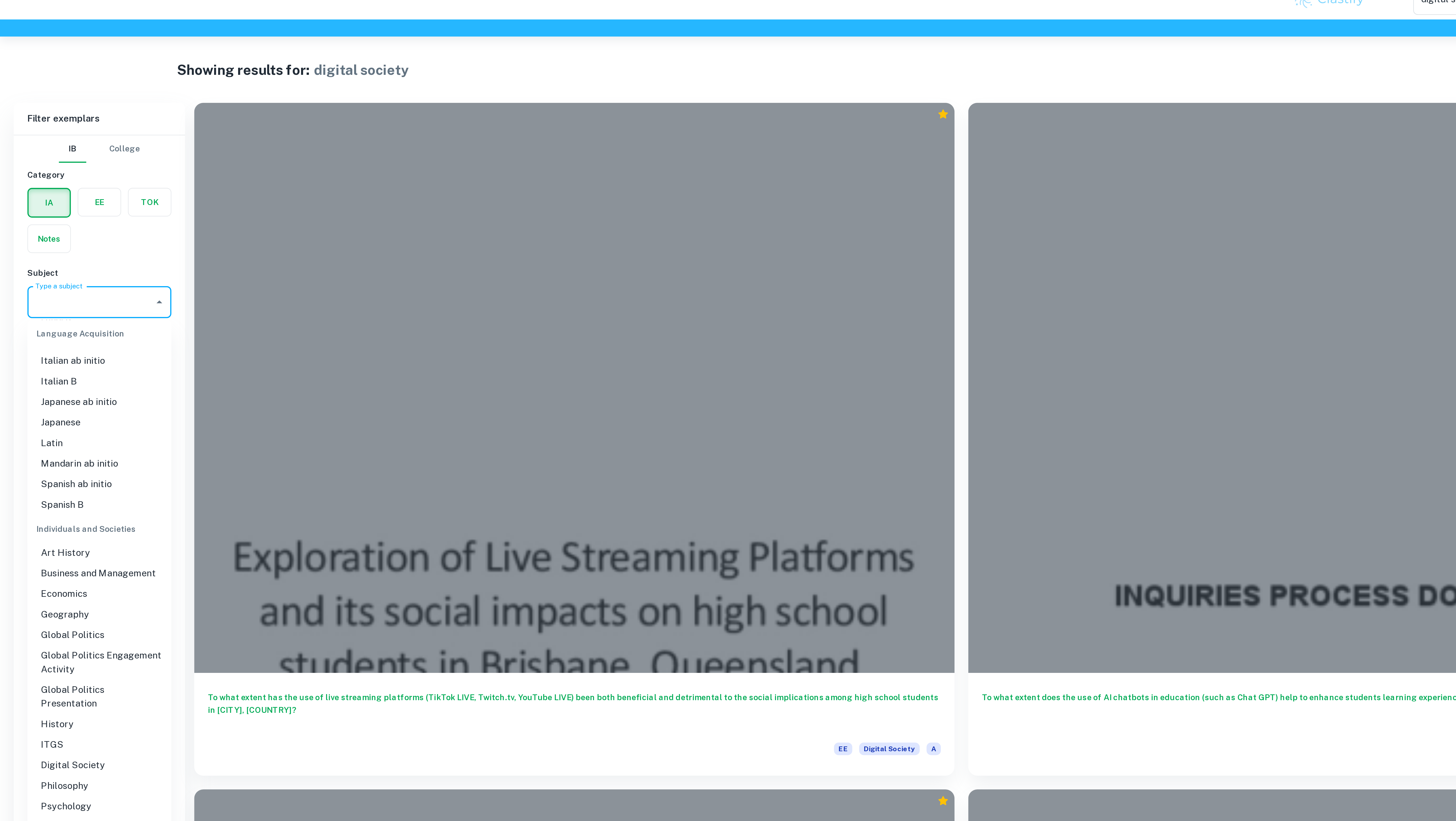 scroll, scrollTop: 406, scrollLeft: 0, axis: vertical 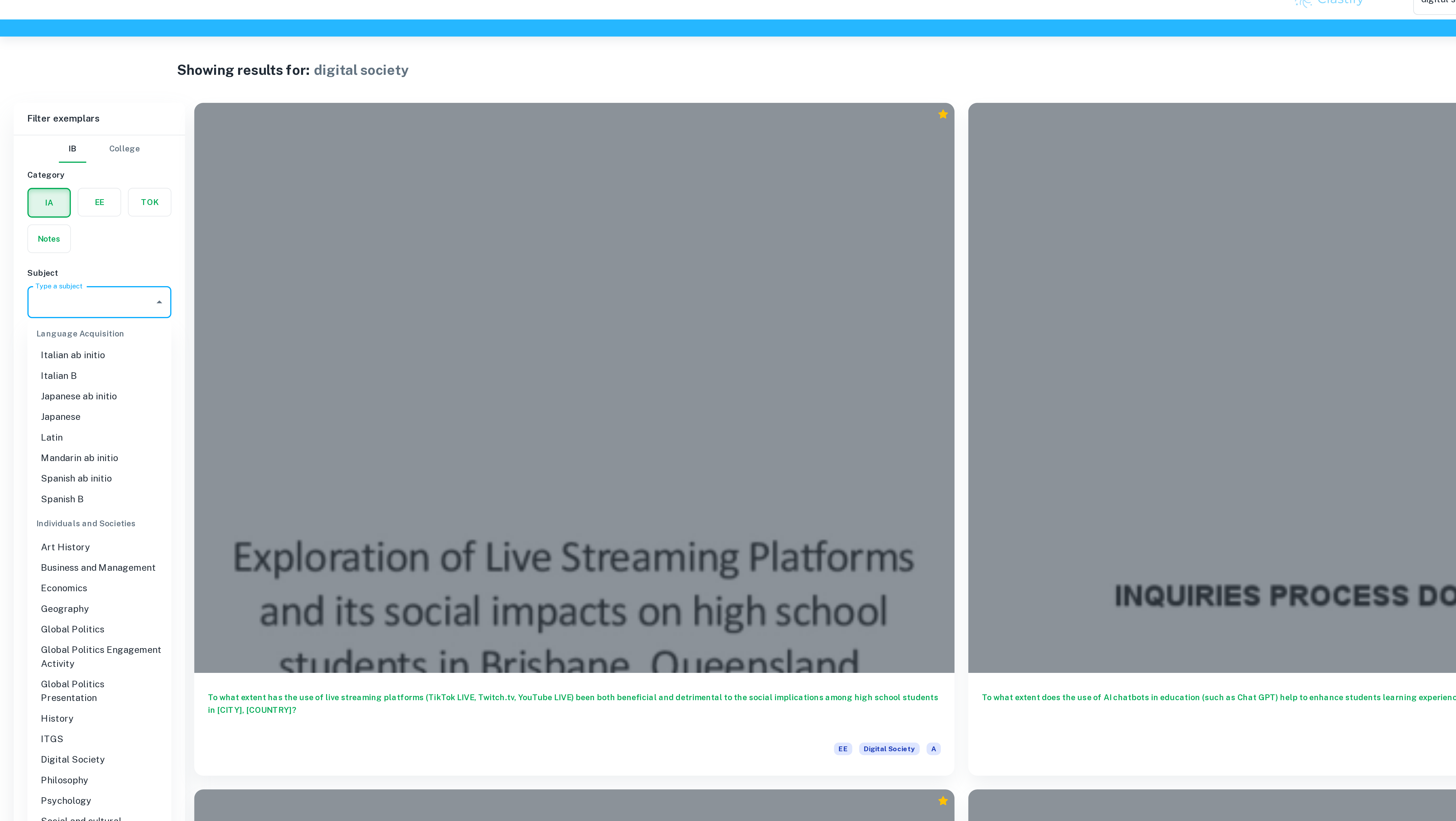 click on "Digital Society" at bounding box center [44, 346] 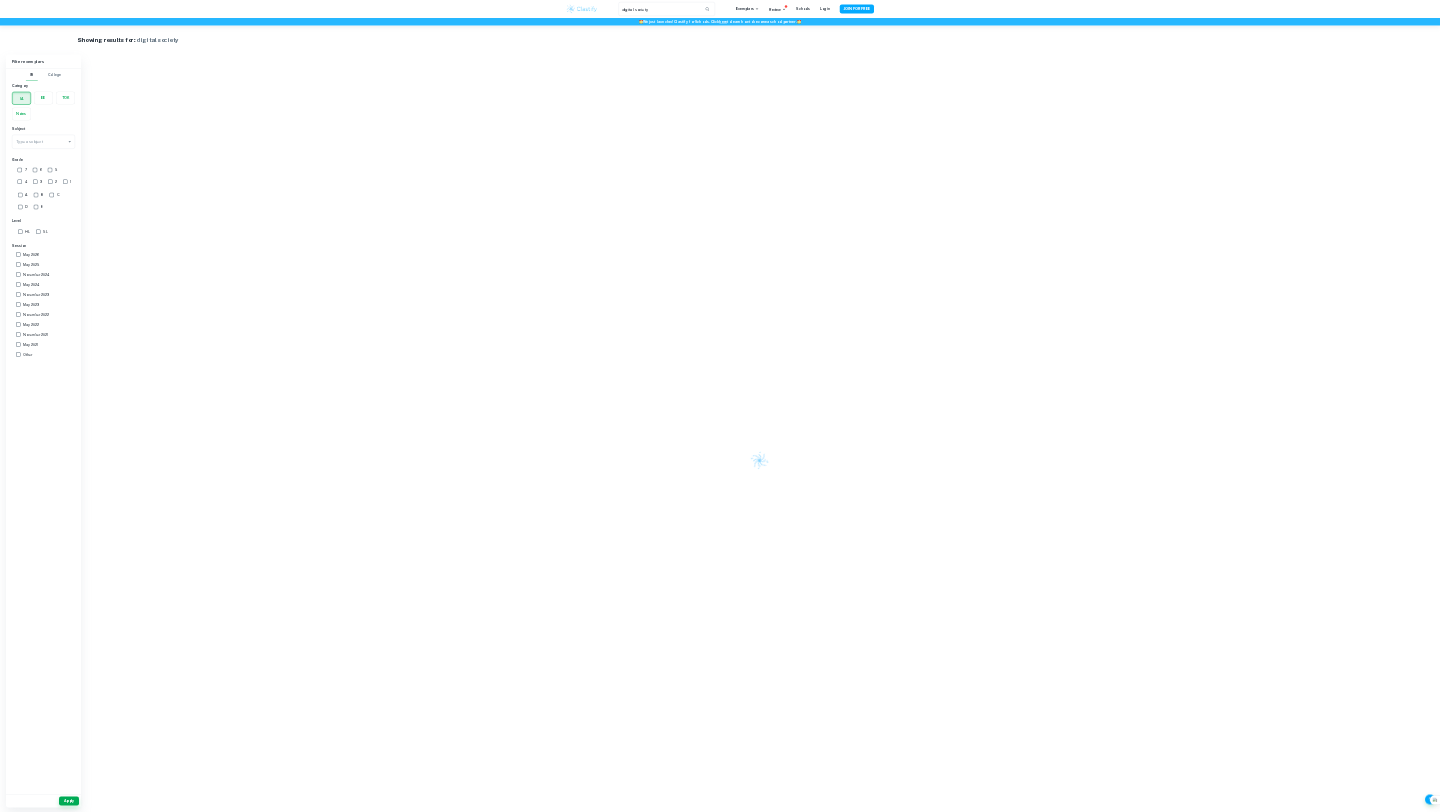 scroll, scrollTop: 0, scrollLeft: 0, axis: both 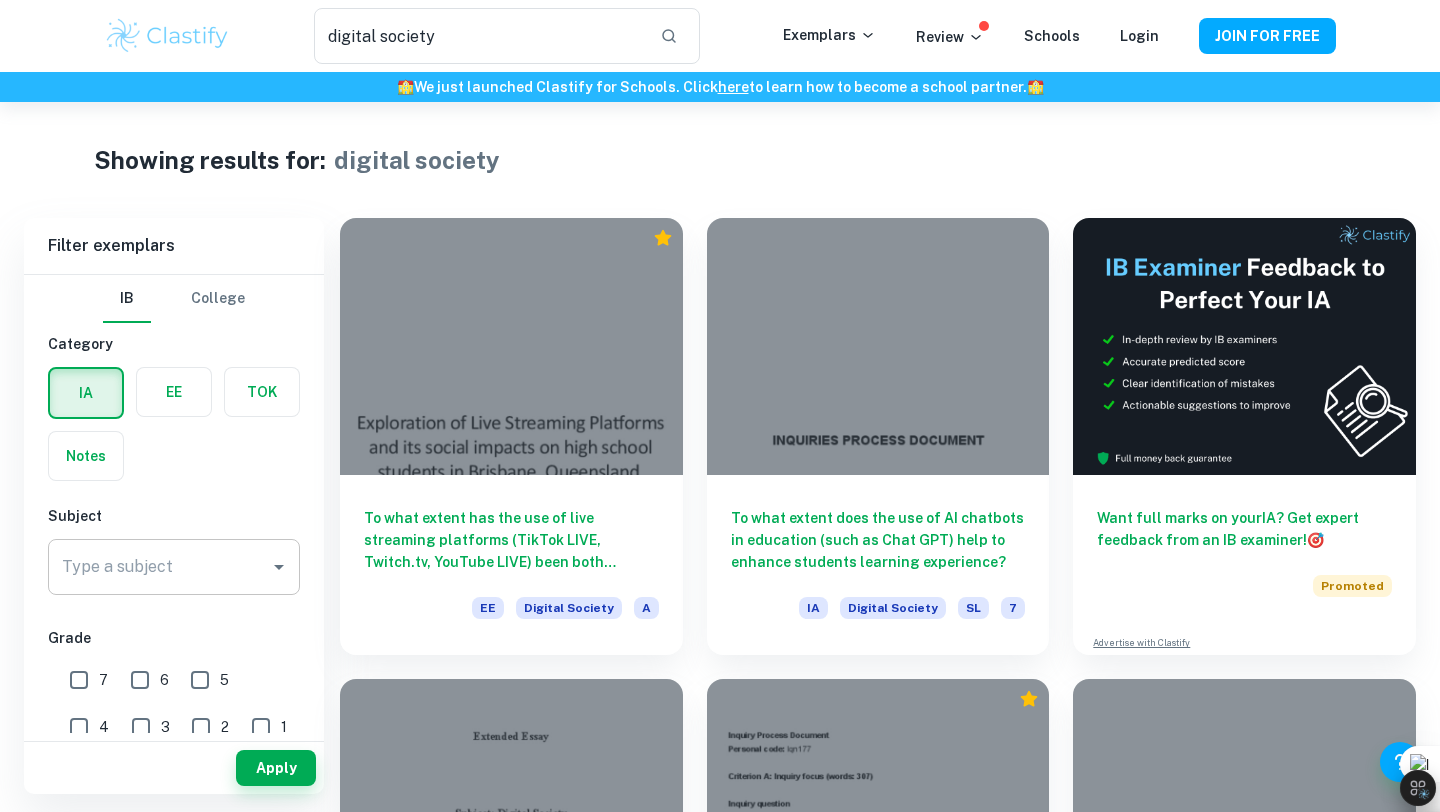 click on "Type a subject" at bounding box center [159, 567] 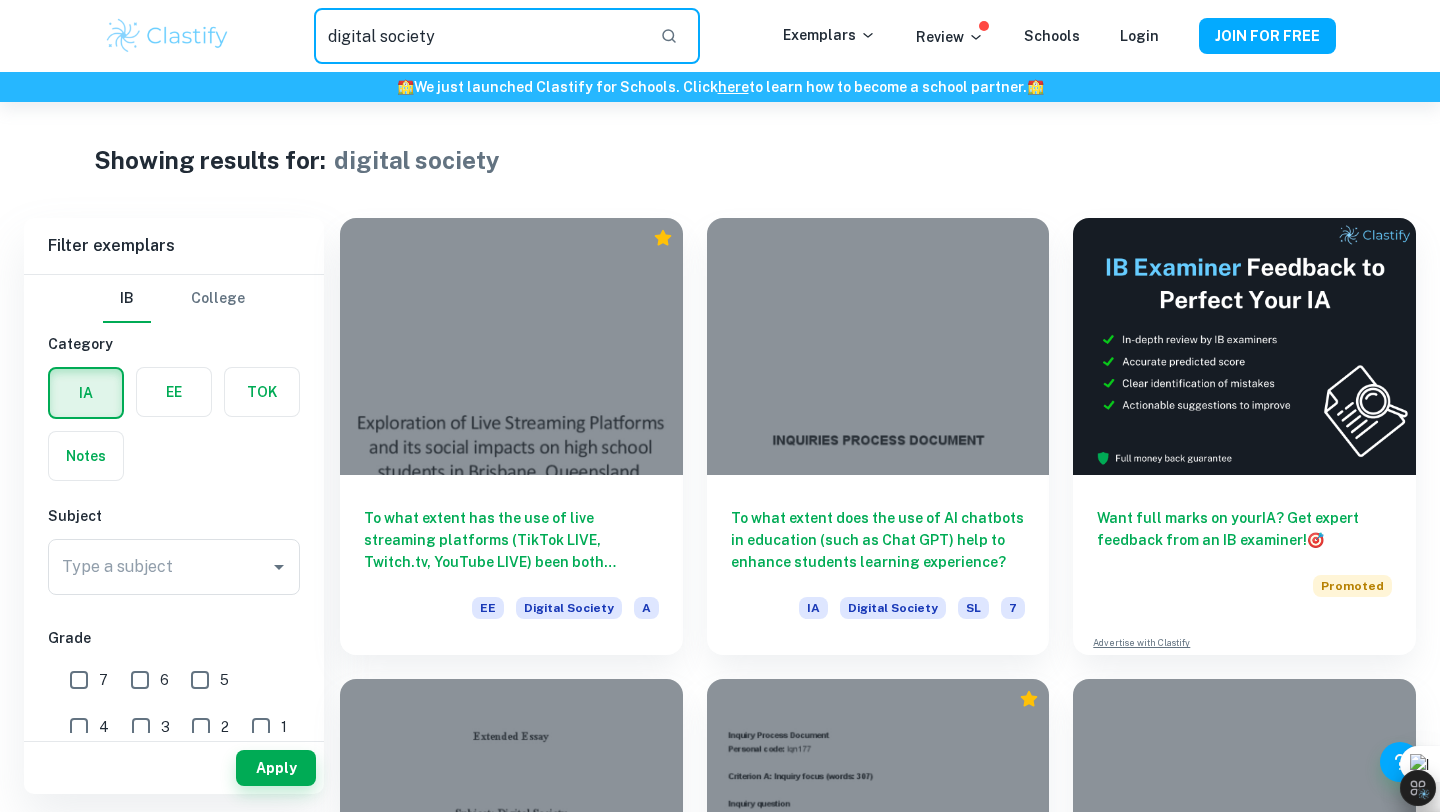 click on "digital society" at bounding box center (479, 36) 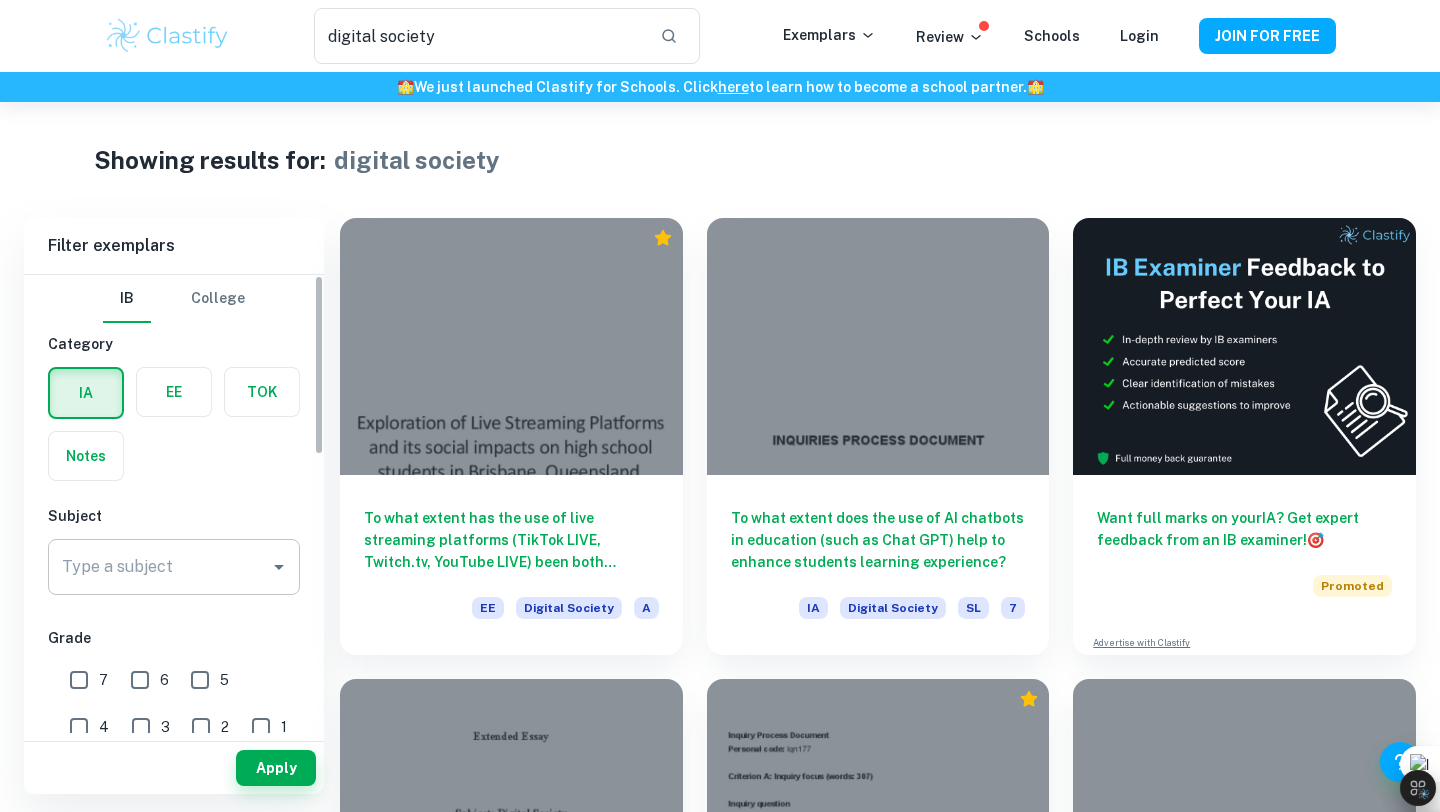 click on "Type a subject" at bounding box center [159, 567] 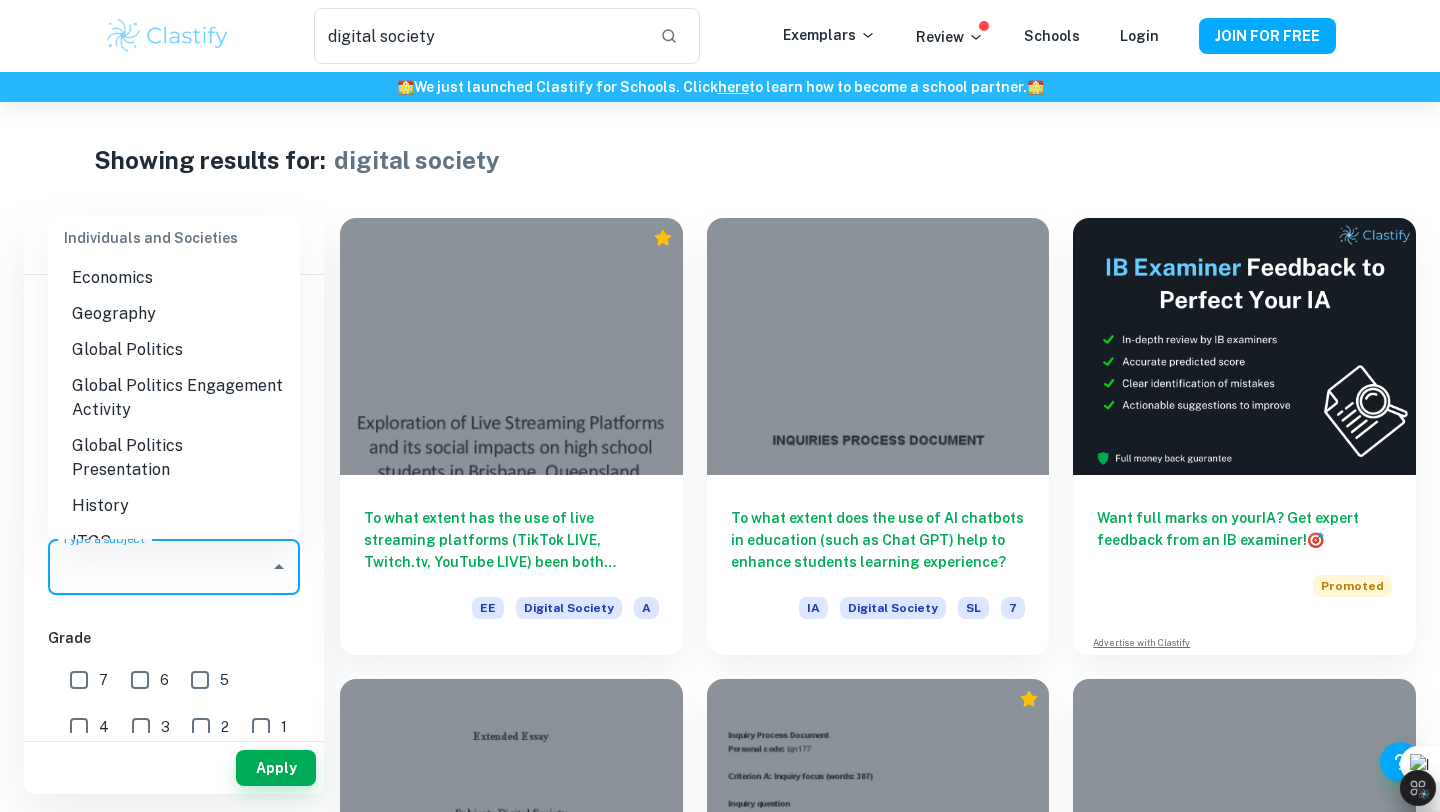 scroll, scrollTop: 2056, scrollLeft: 0, axis: vertical 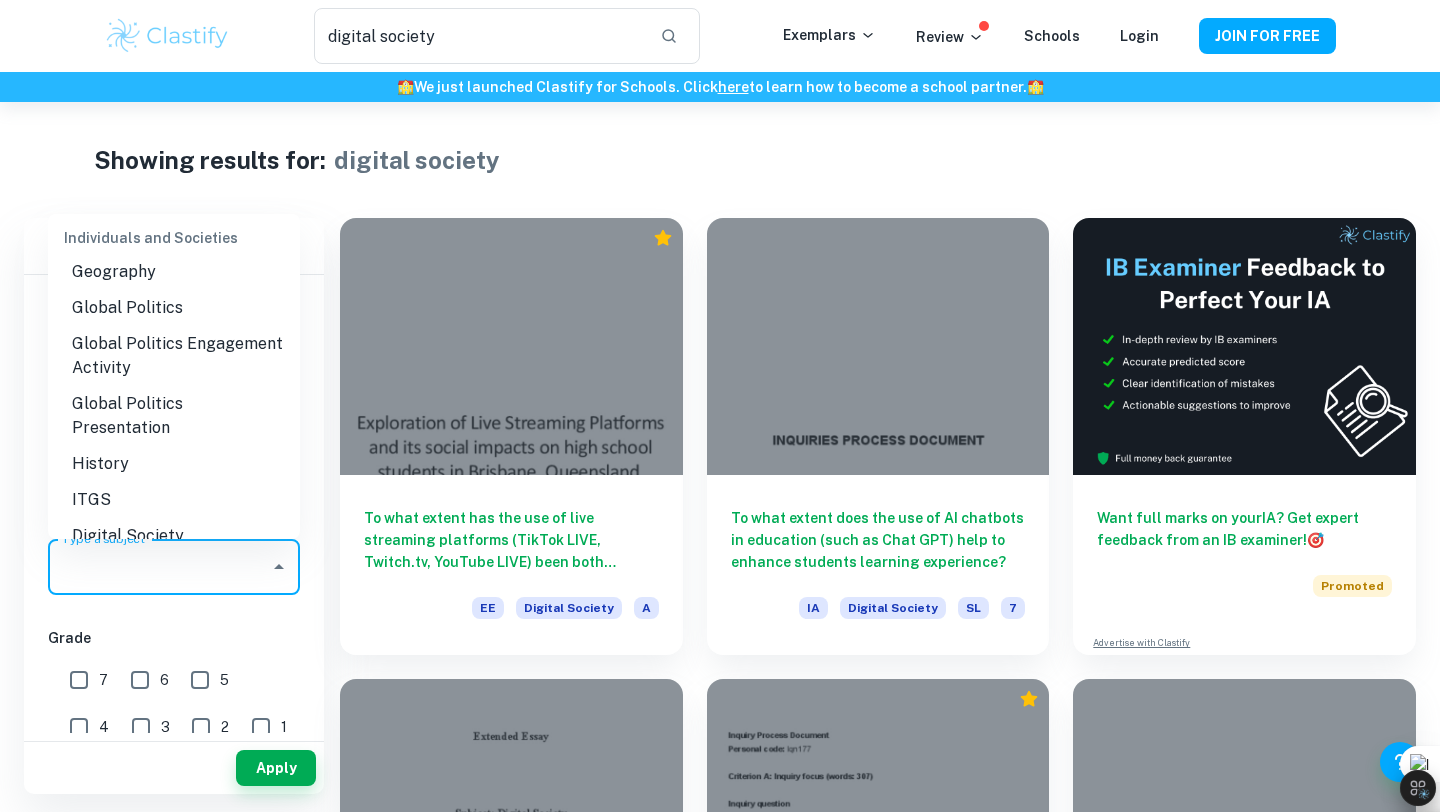 click on "Digital Society" at bounding box center [174, 536] 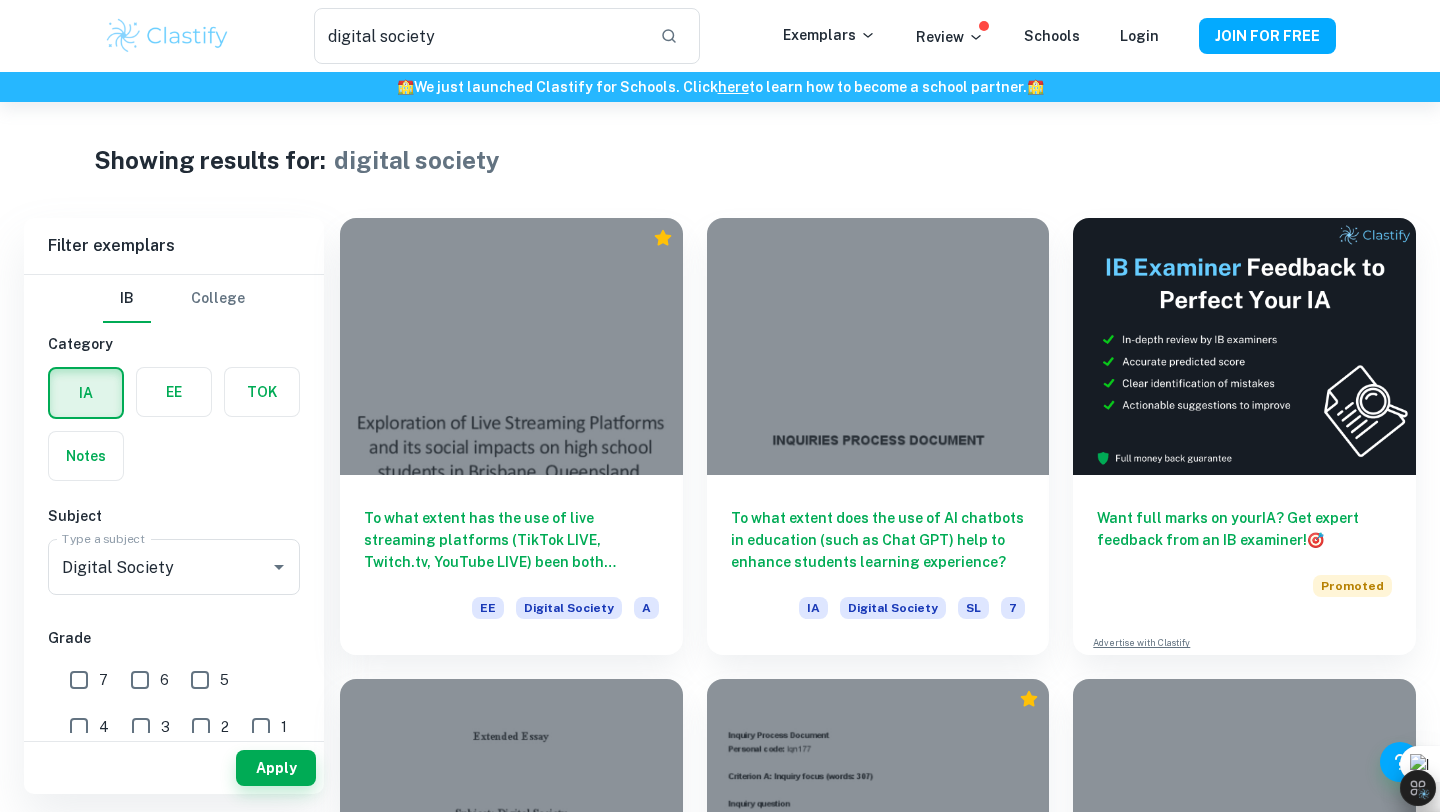 click on "Apply" at bounding box center [174, 768] 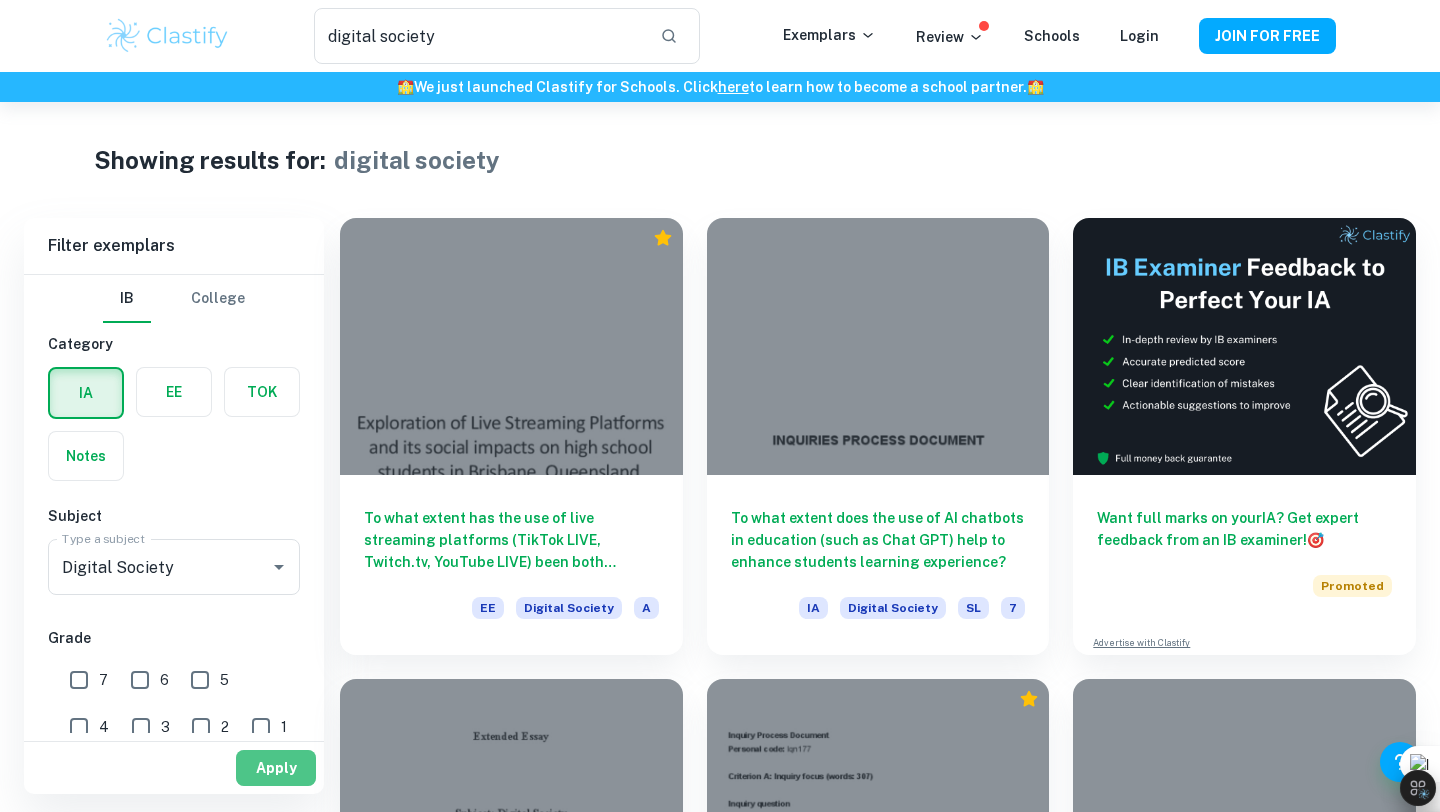 click on "Apply" at bounding box center (276, 768) 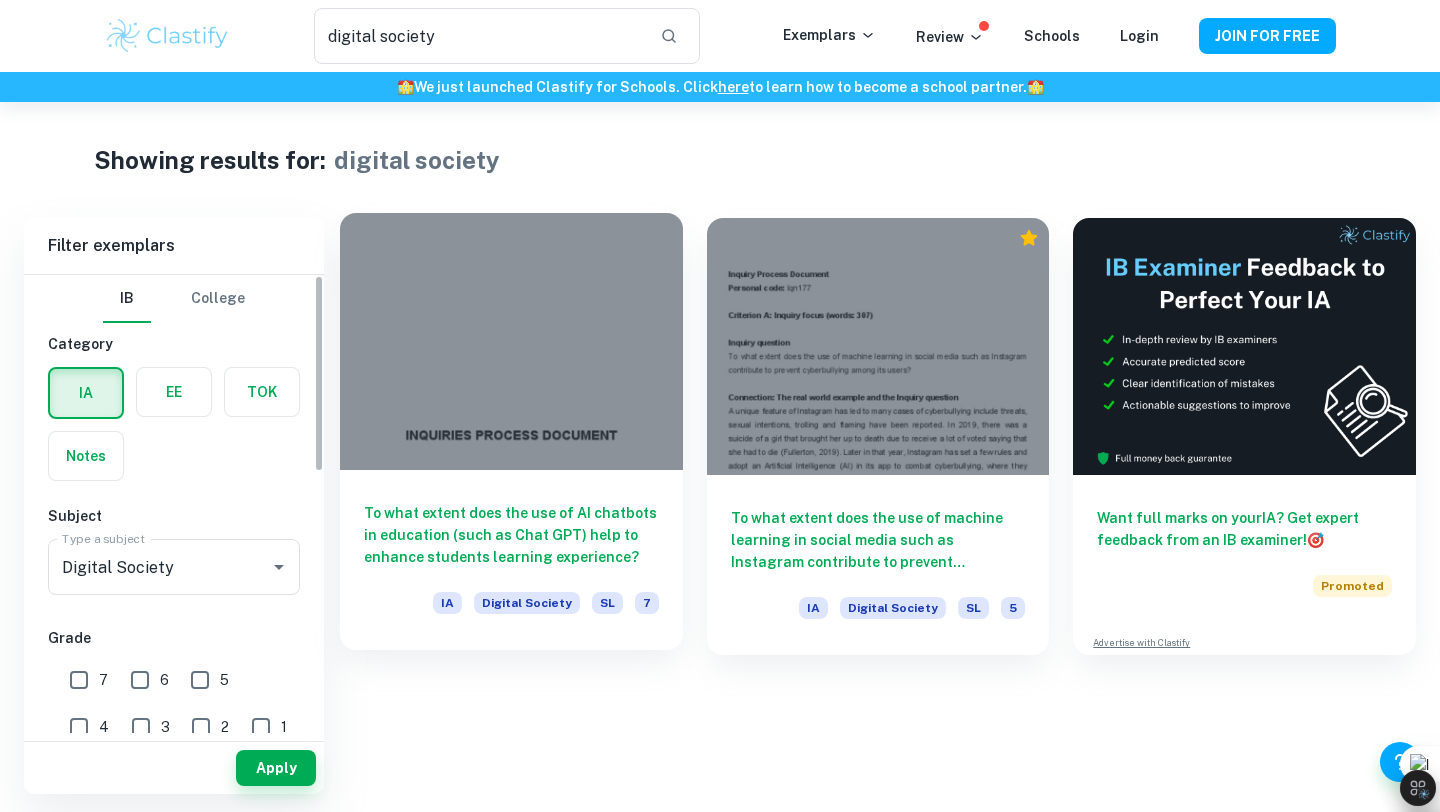 click on "To what extent does the use of AI chatbots in education (such as Chat GPT) help to  enhance students learning experience?" at bounding box center [511, 535] 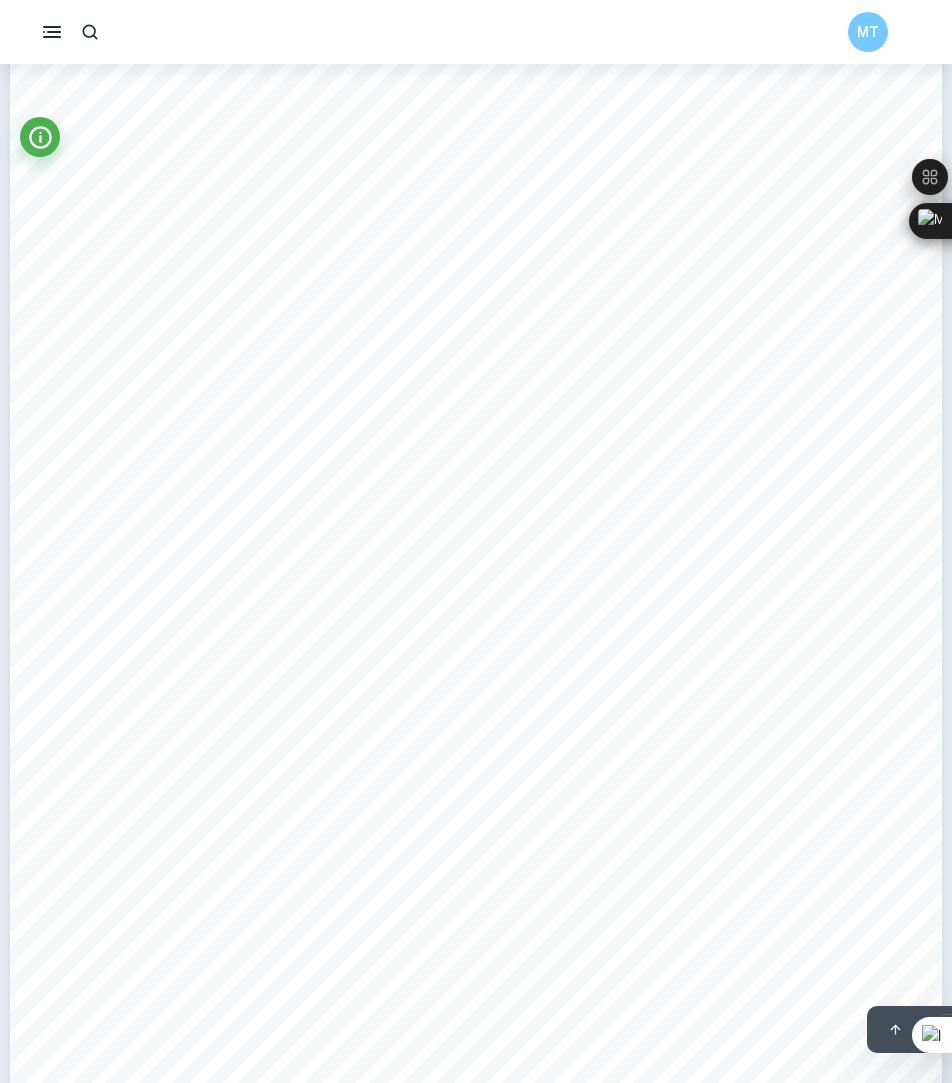 scroll, scrollTop: 5707, scrollLeft: 0, axis: vertical 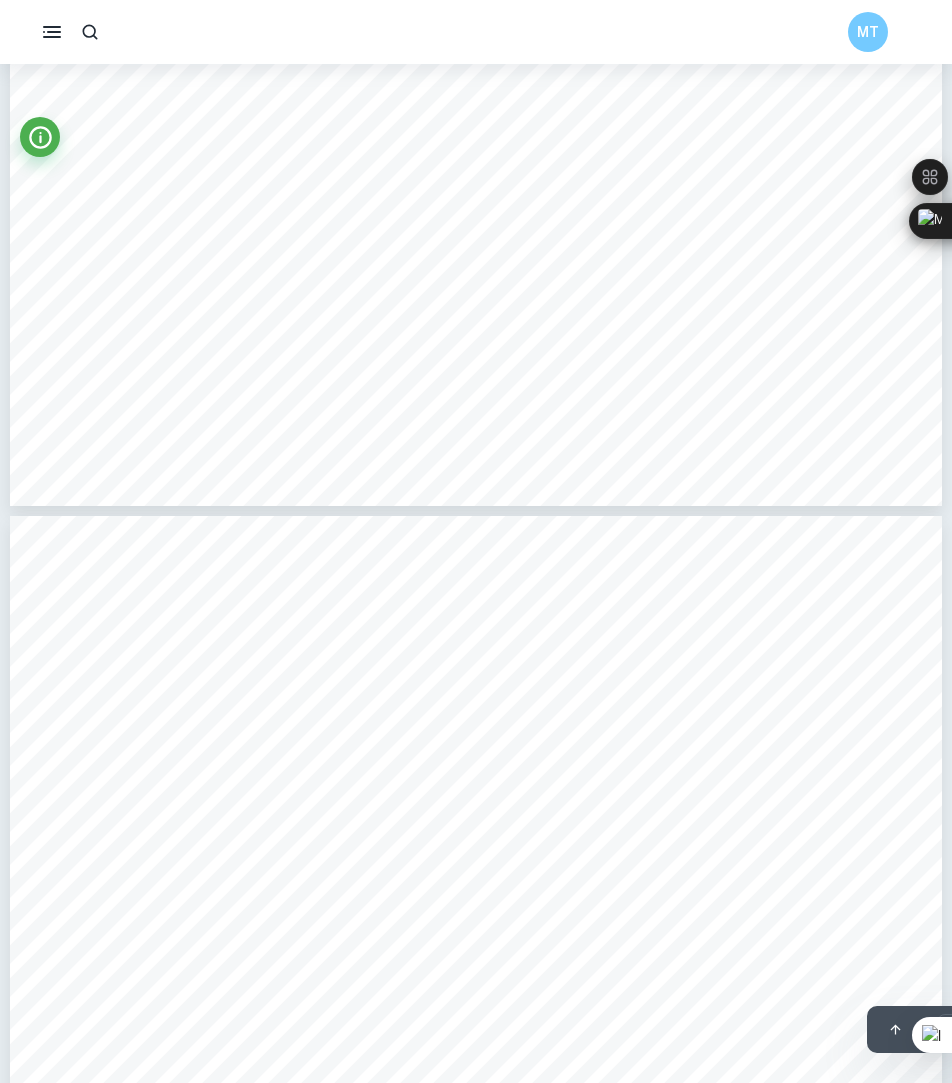 type on "4" 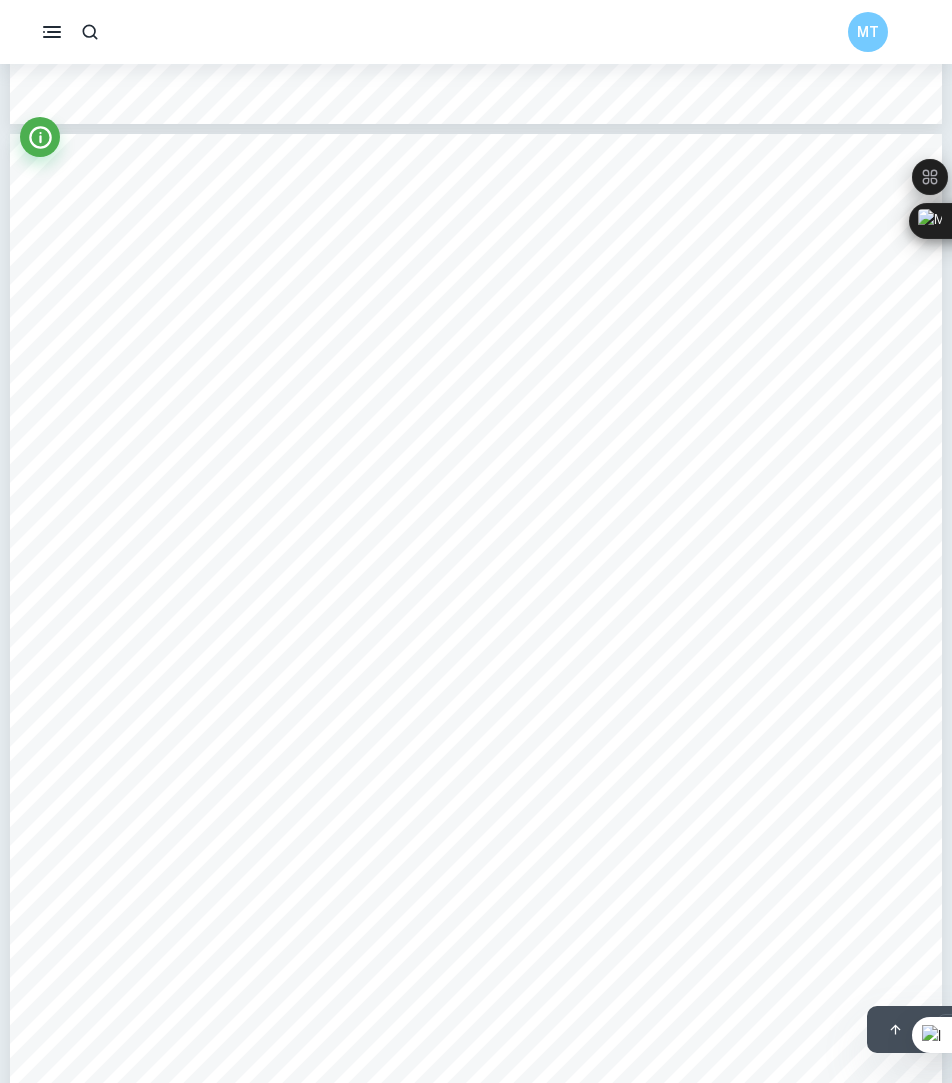 scroll, scrollTop: 4230, scrollLeft: 0, axis: vertical 